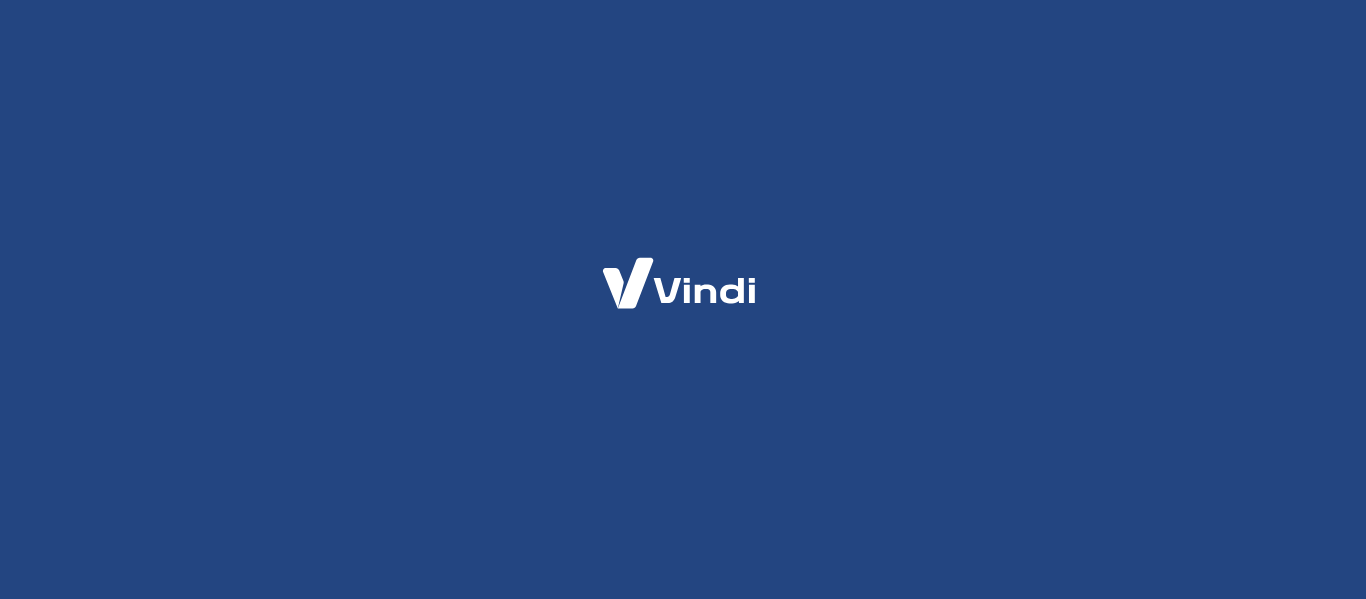scroll, scrollTop: 0, scrollLeft: 0, axis: both 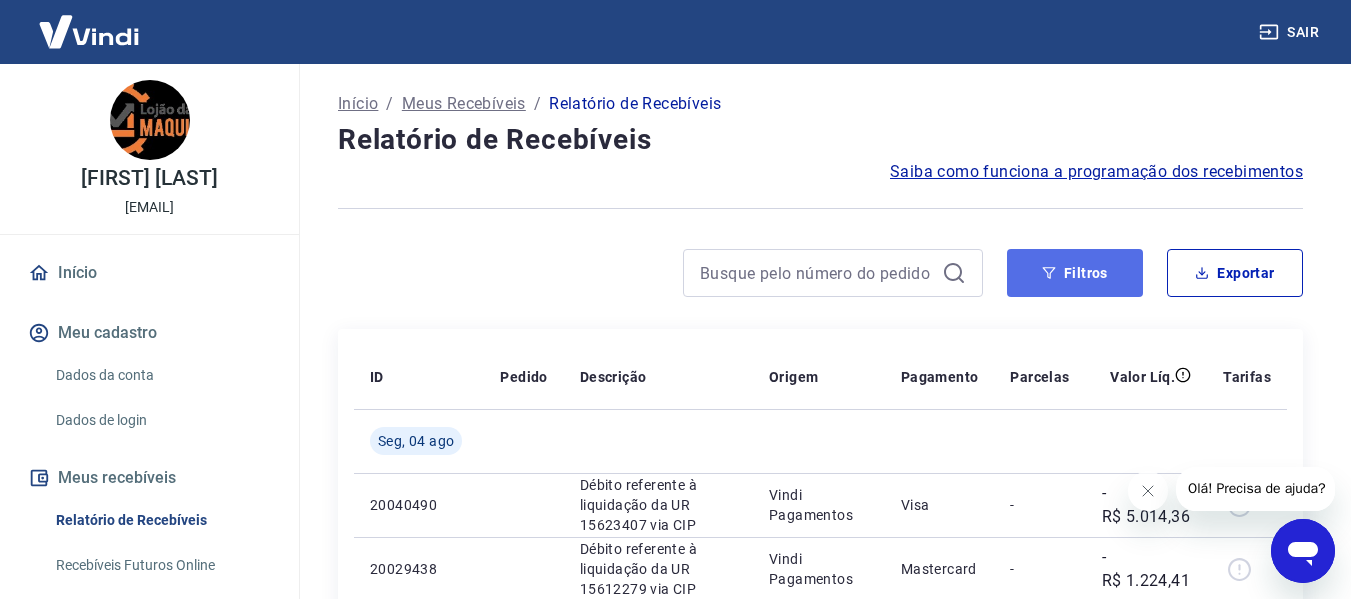click on "Filtros" at bounding box center [1075, 273] 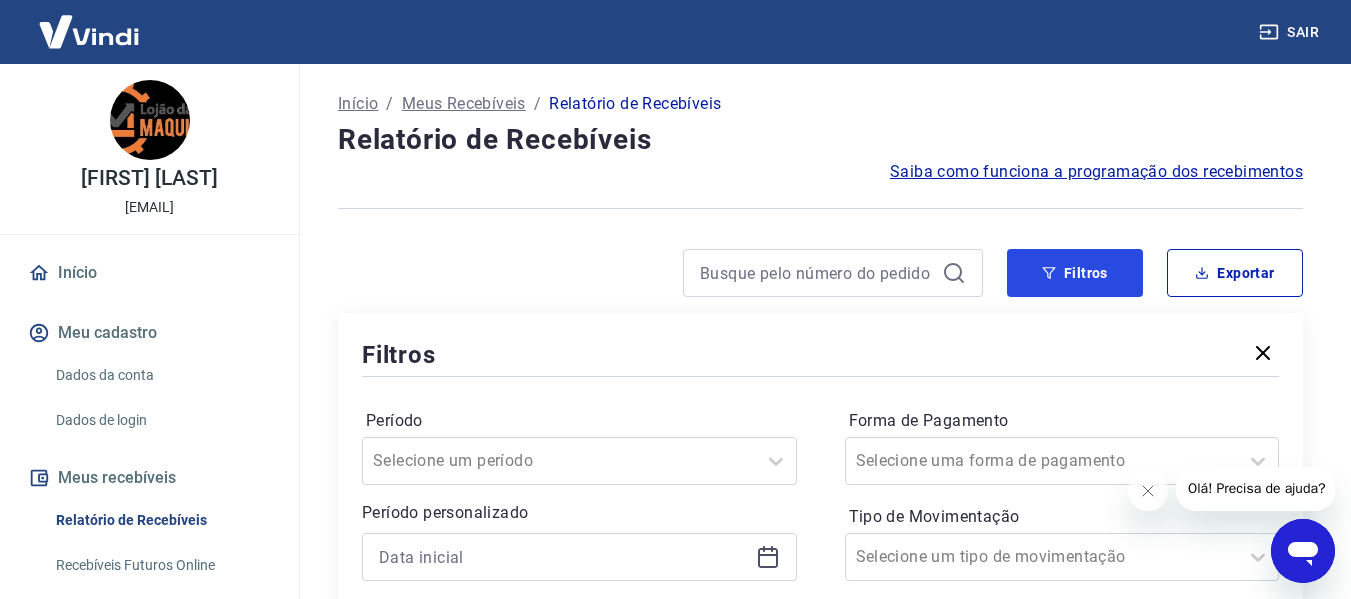 scroll, scrollTop: 200, scrollLeft: 0, axis: vertical 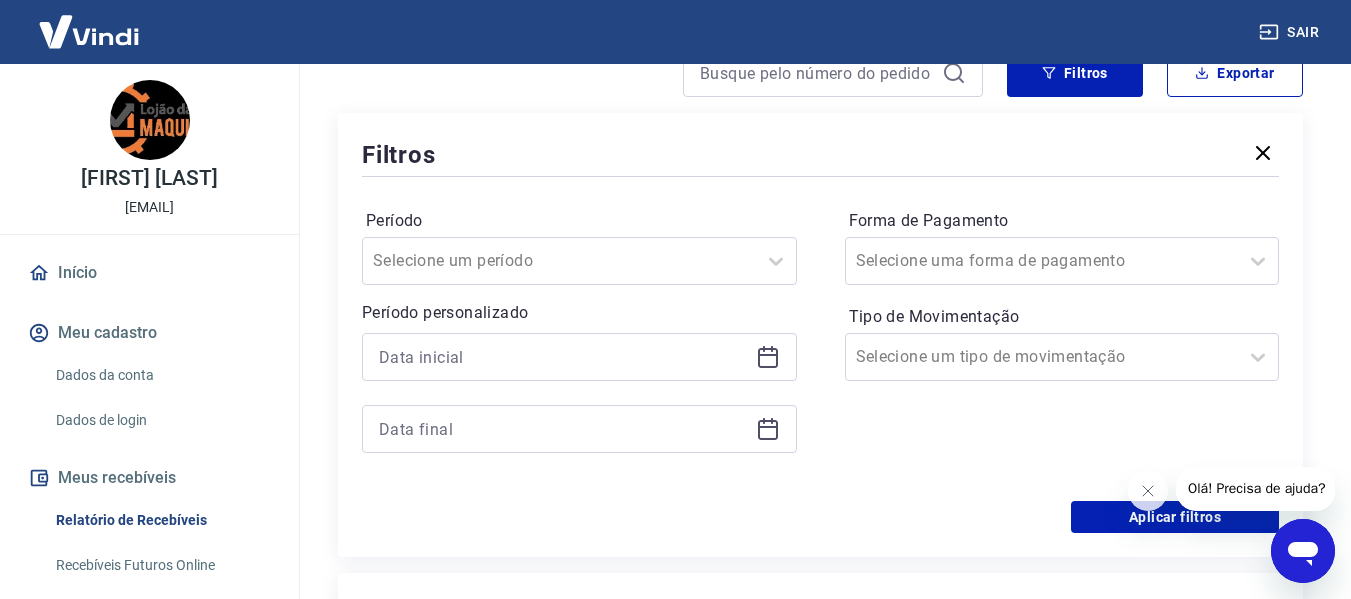 click 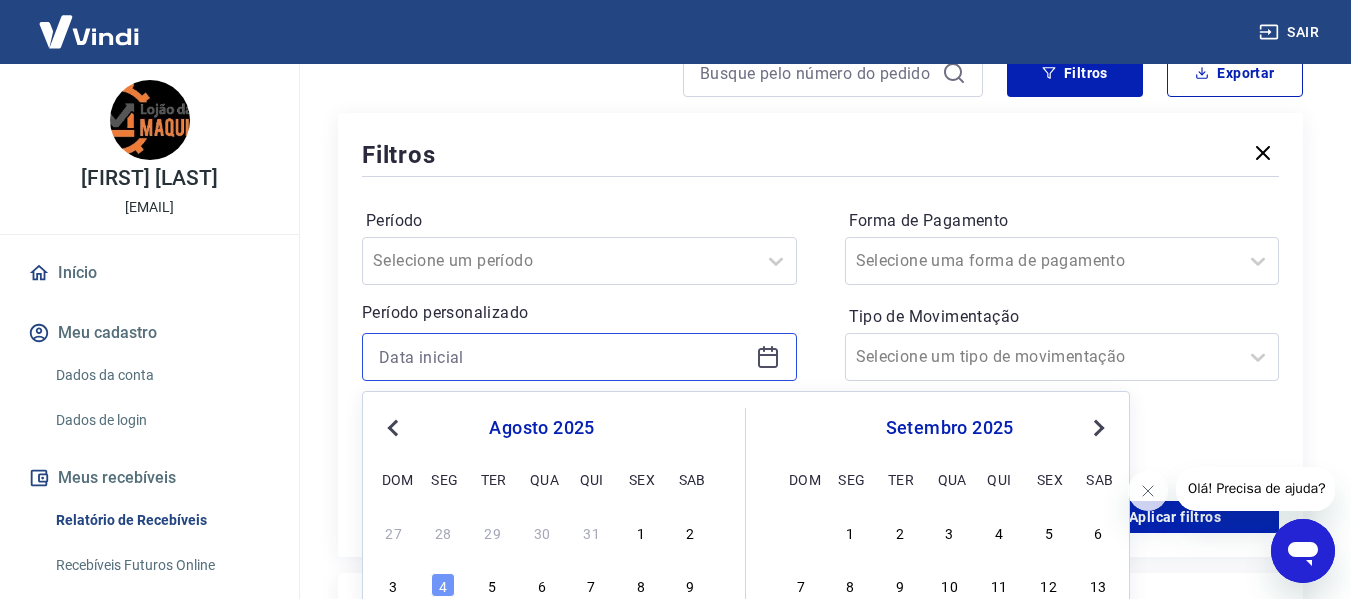 scroll, scrollTop: 400, scrollLeft: 0, axis: vertical 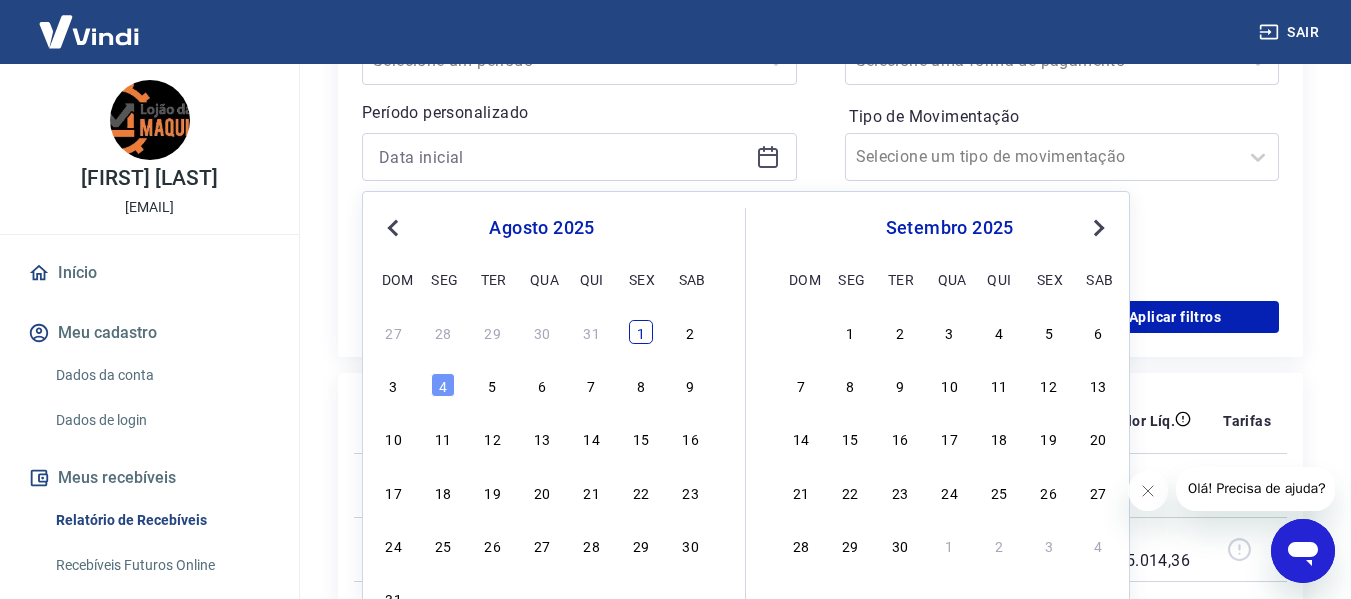 click on "1" at bounding box center (641, 332) 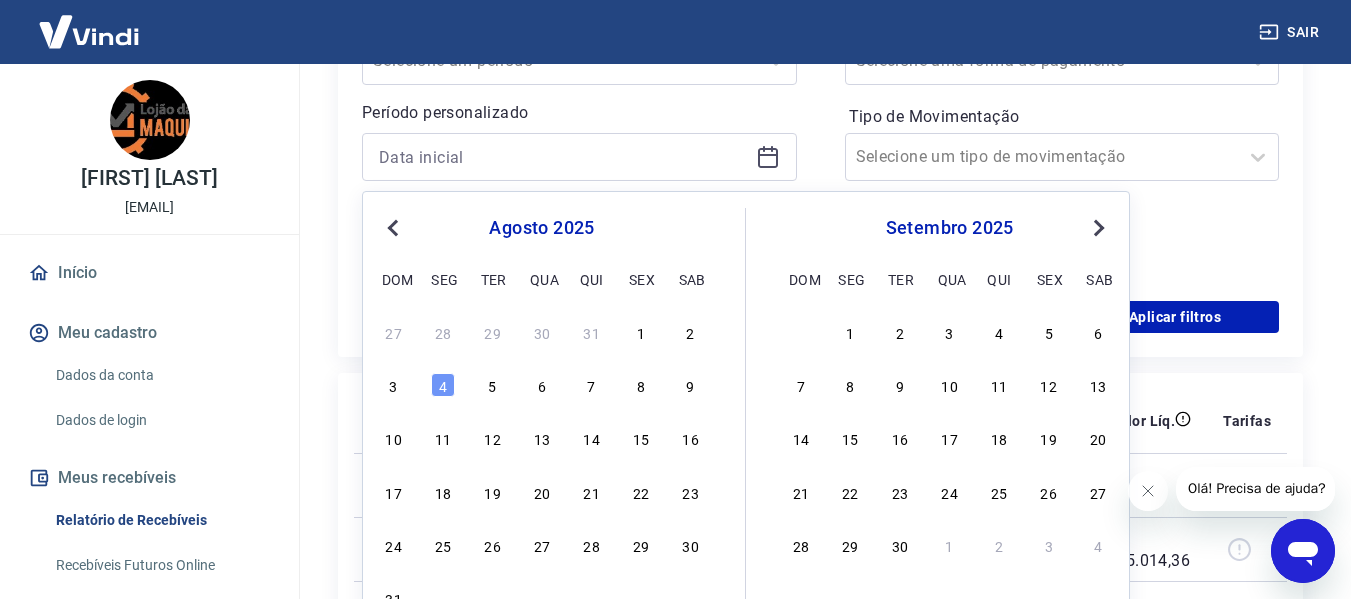 type on "01/08/2025" 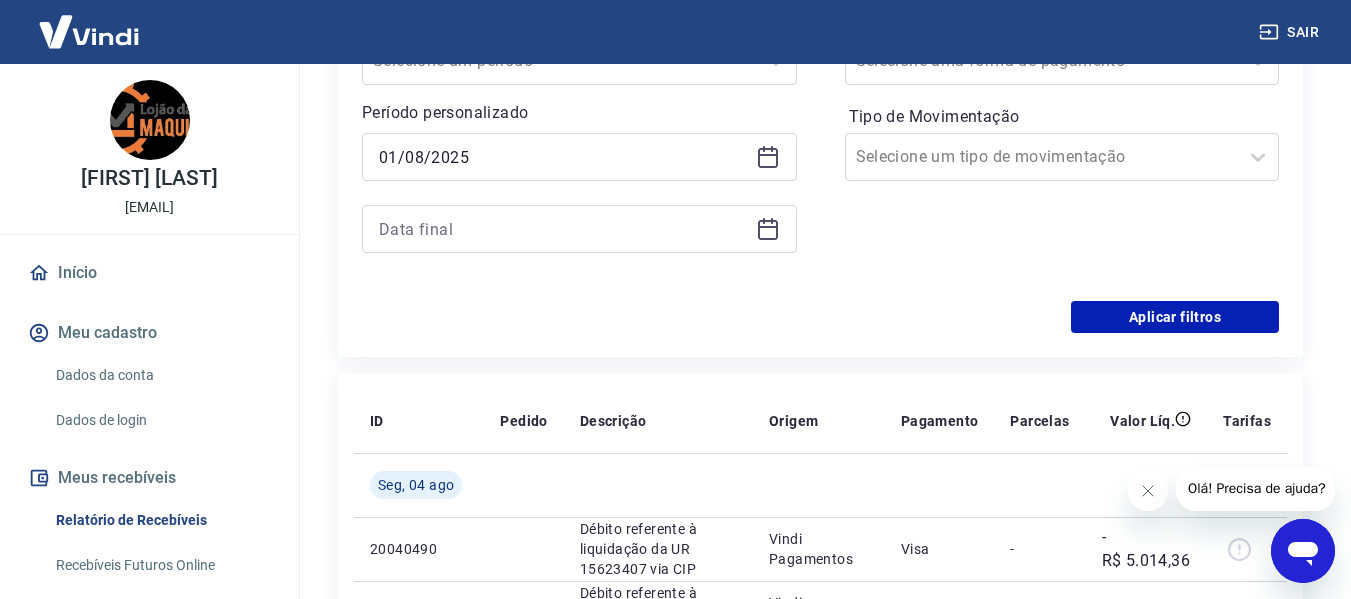 click 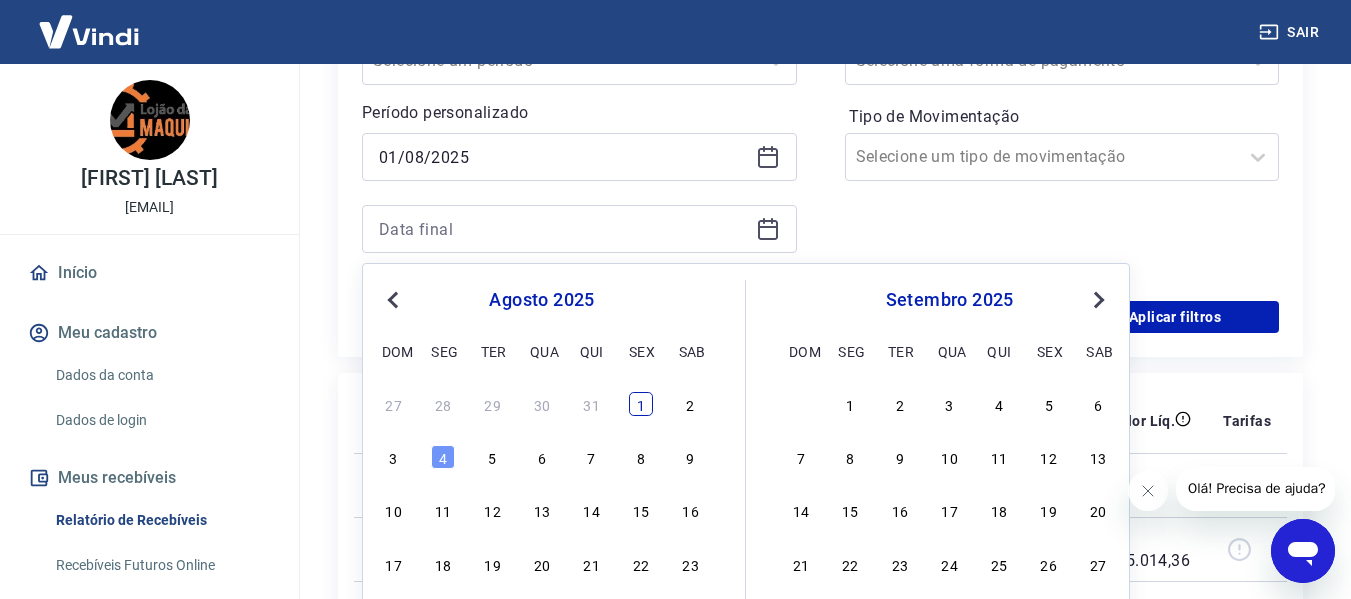 click on "1" at bounding box center [641, 404] 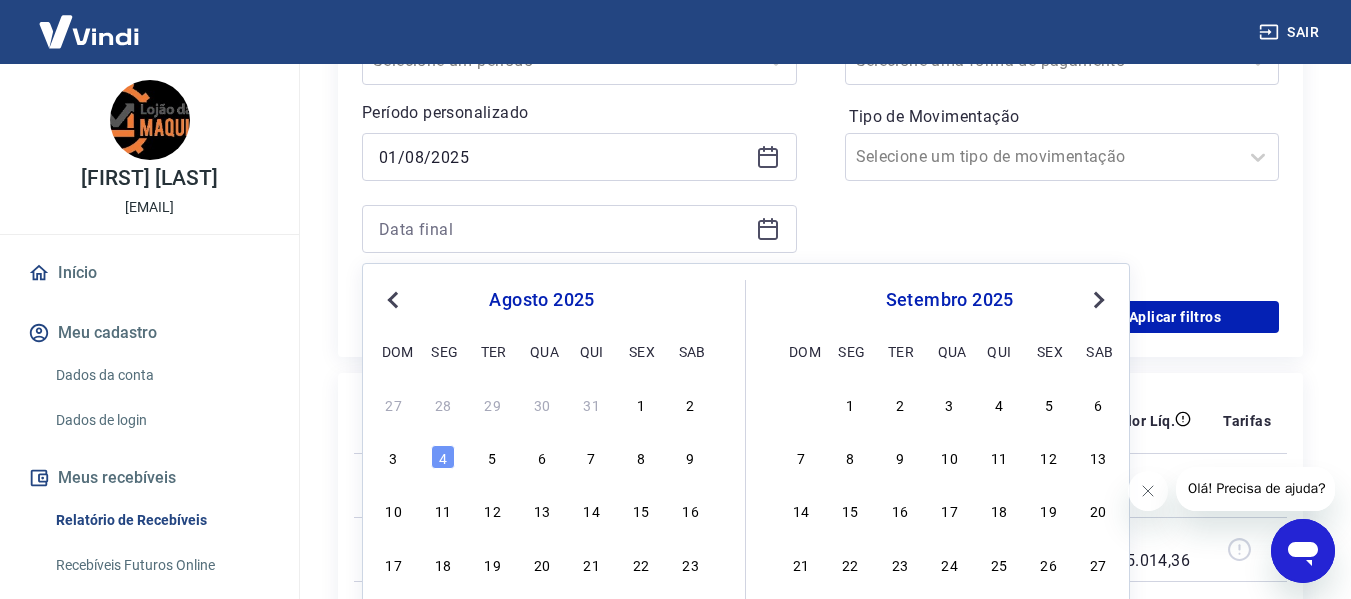 type on "01/08/2025" 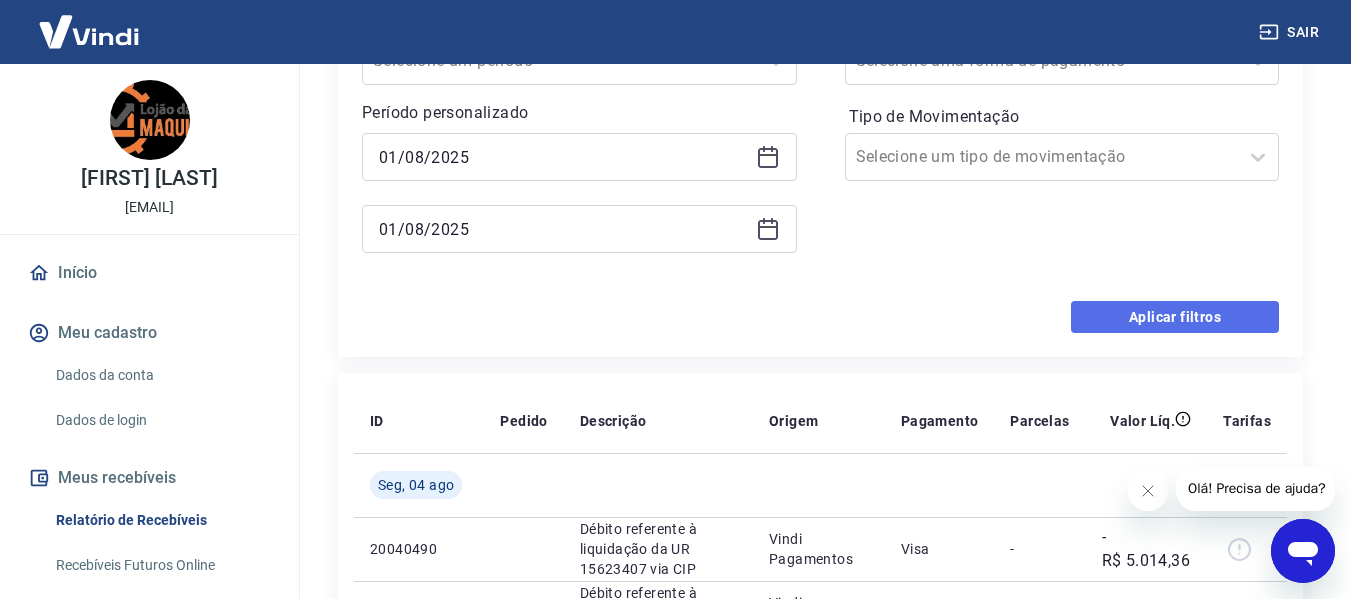 click on "Aplicar filtros" at bounding box center (1175, 317) 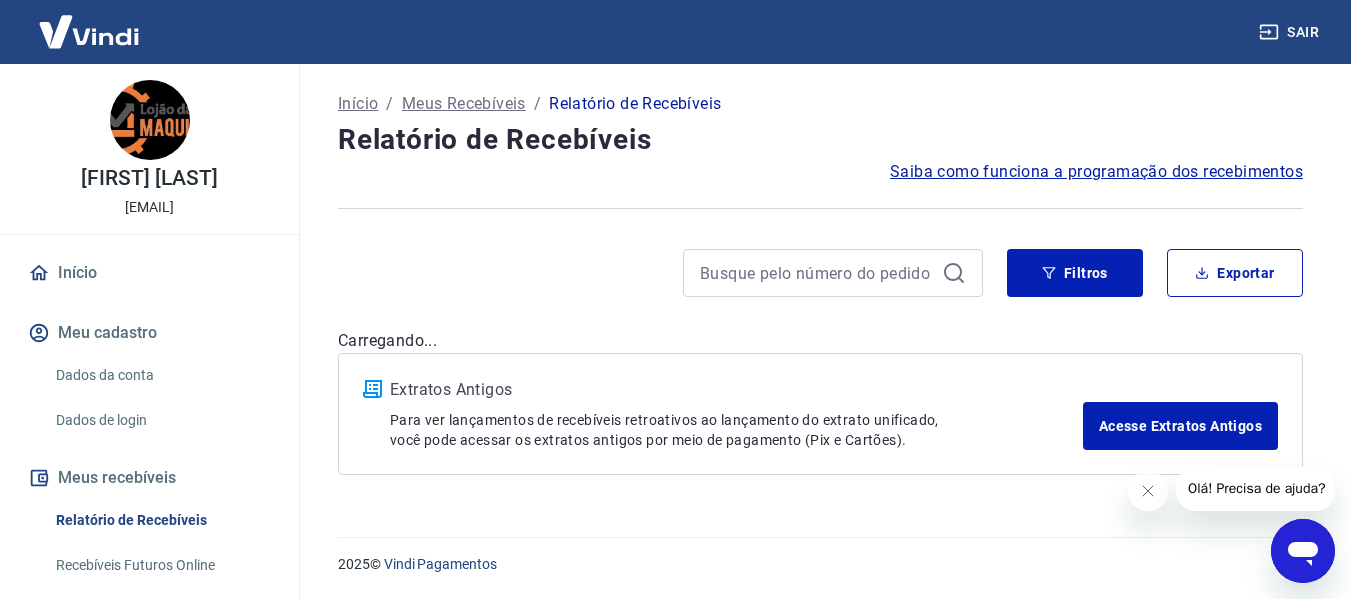 scroll, scrollTop: 0, scrollLeft: 0, axis: both 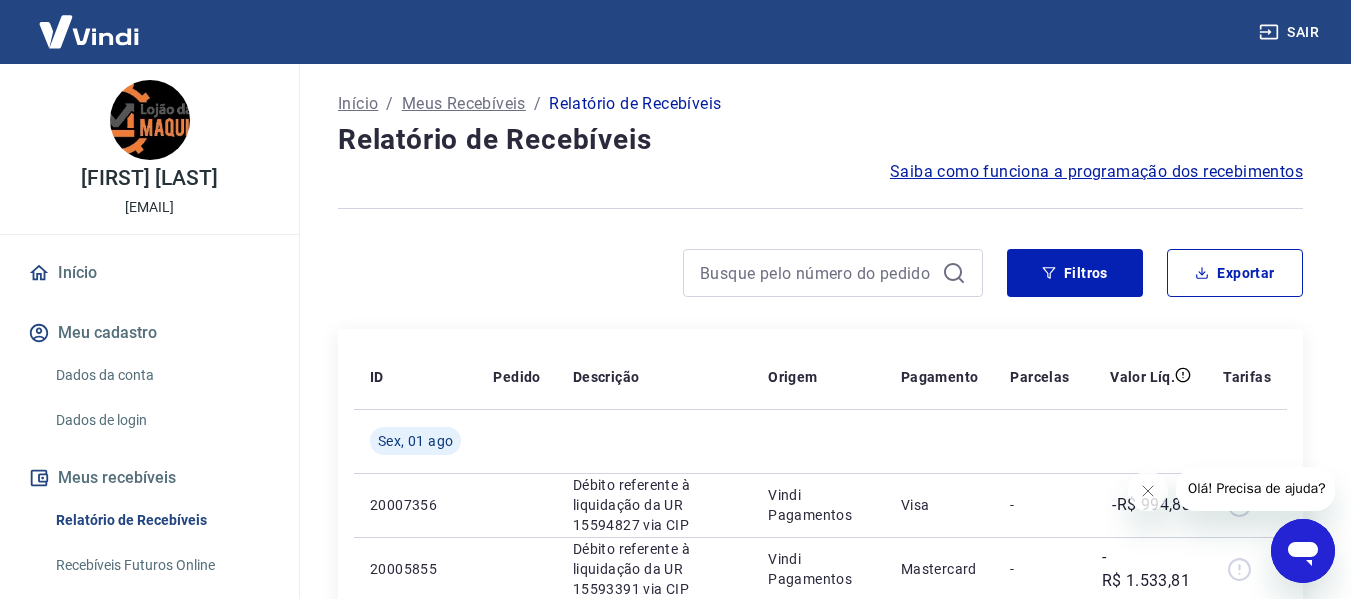 drag, startPoint x: 940, startPoint y: 349, endPoint x: 925, endPoint y: 343, distance: 16.155495 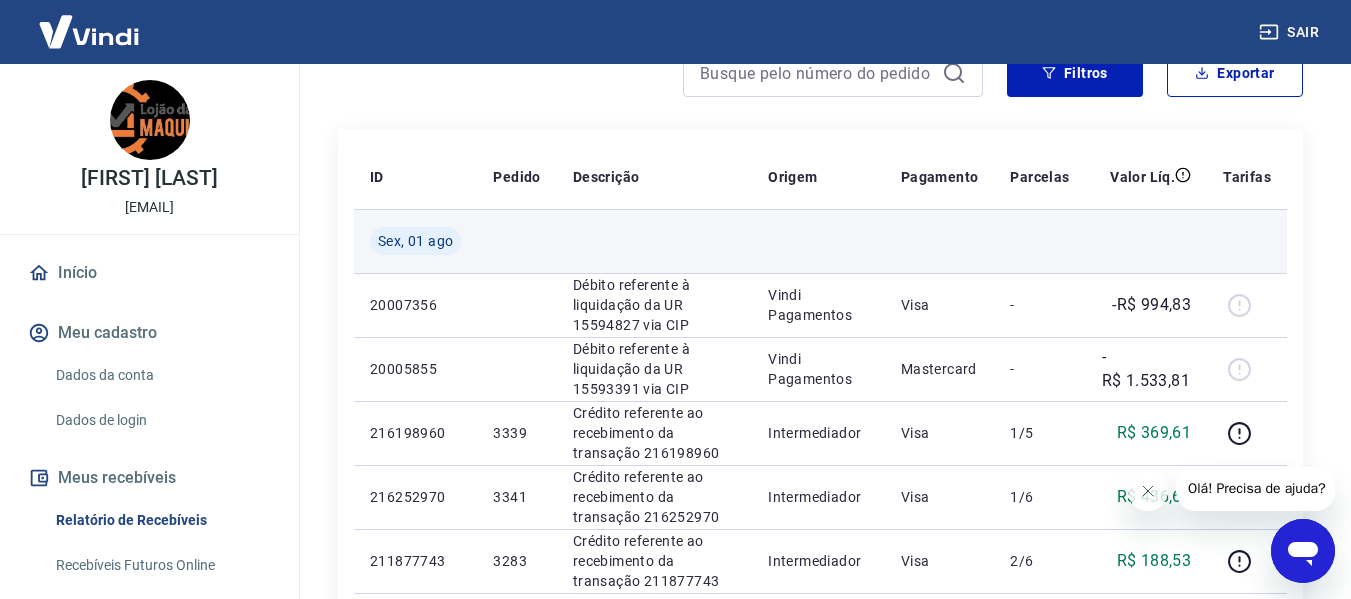 scroll, scrollTop: 0, scrollLeft: 0, axis: both 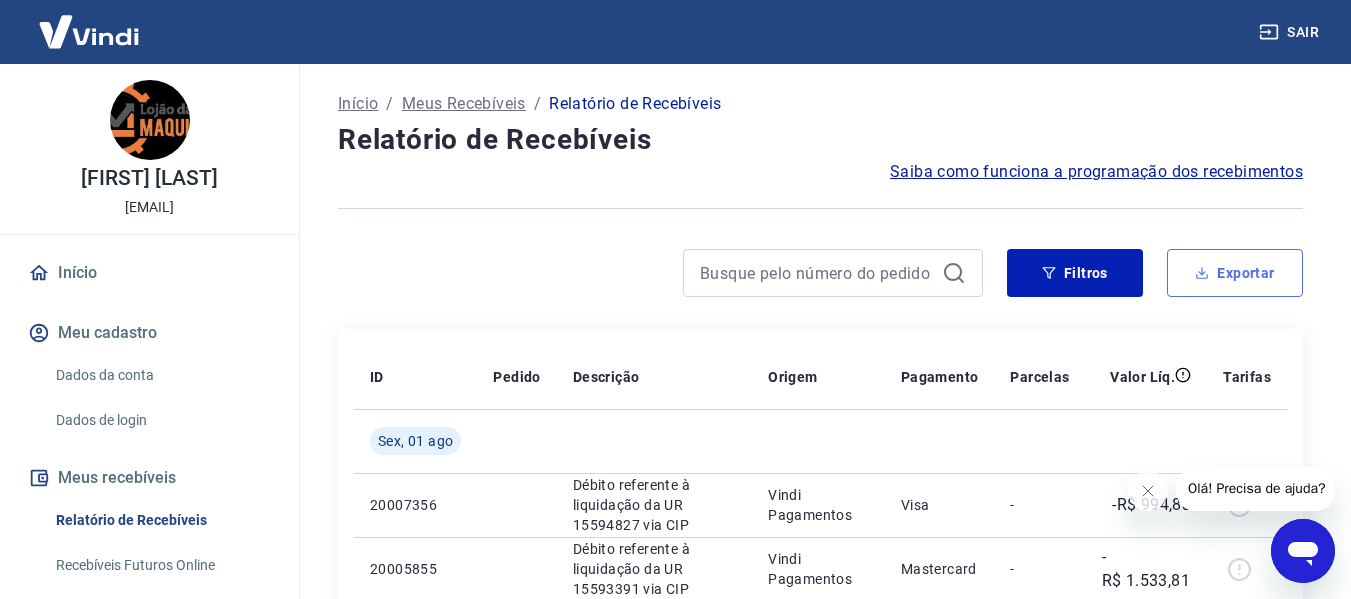 click on "Exportar" at bounding box center [1235, 273] 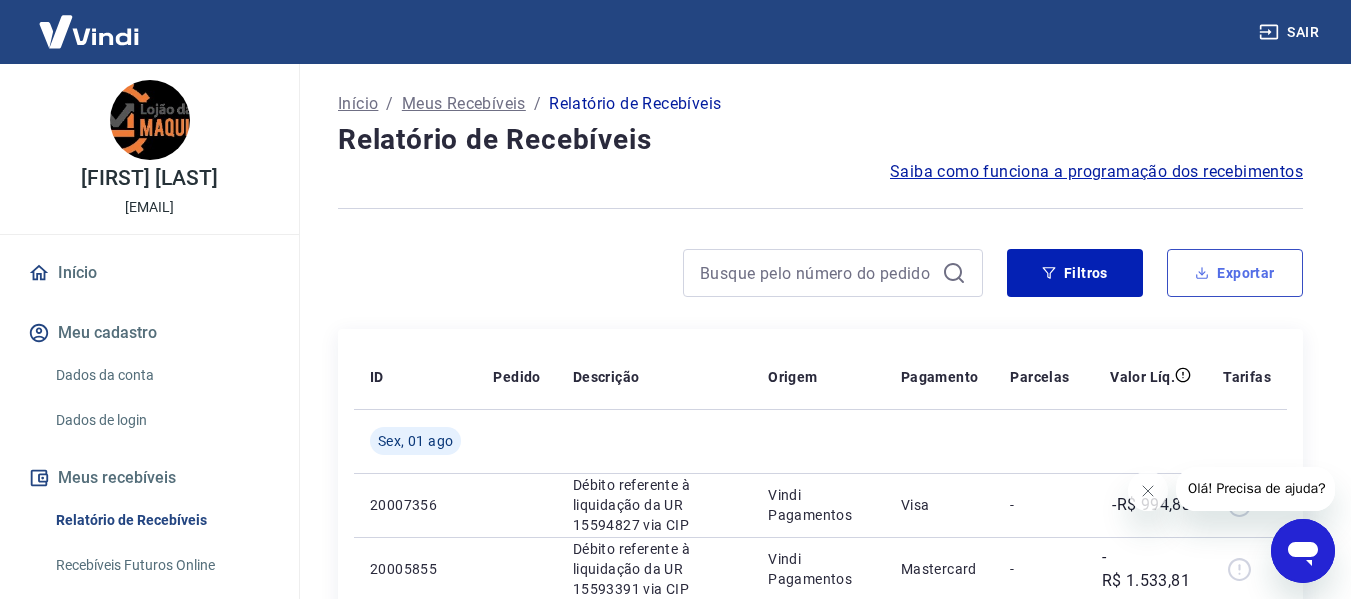 type on "01/08/2025" 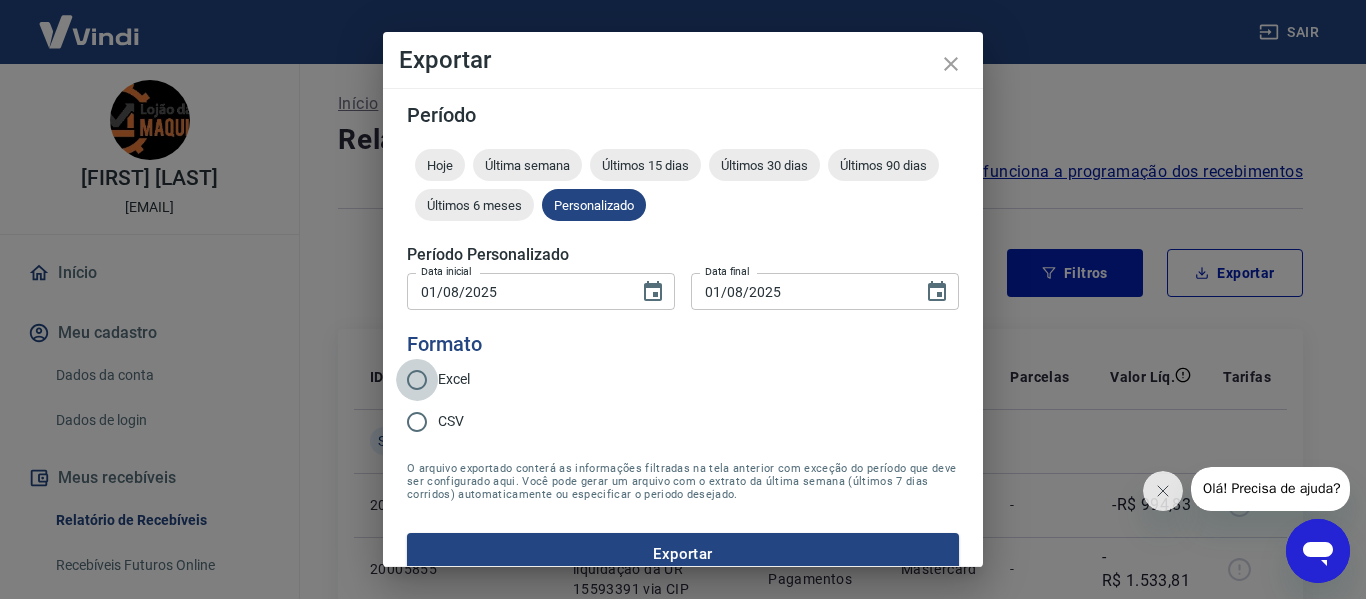 click on "Excel" at bounding box center (417, 380) 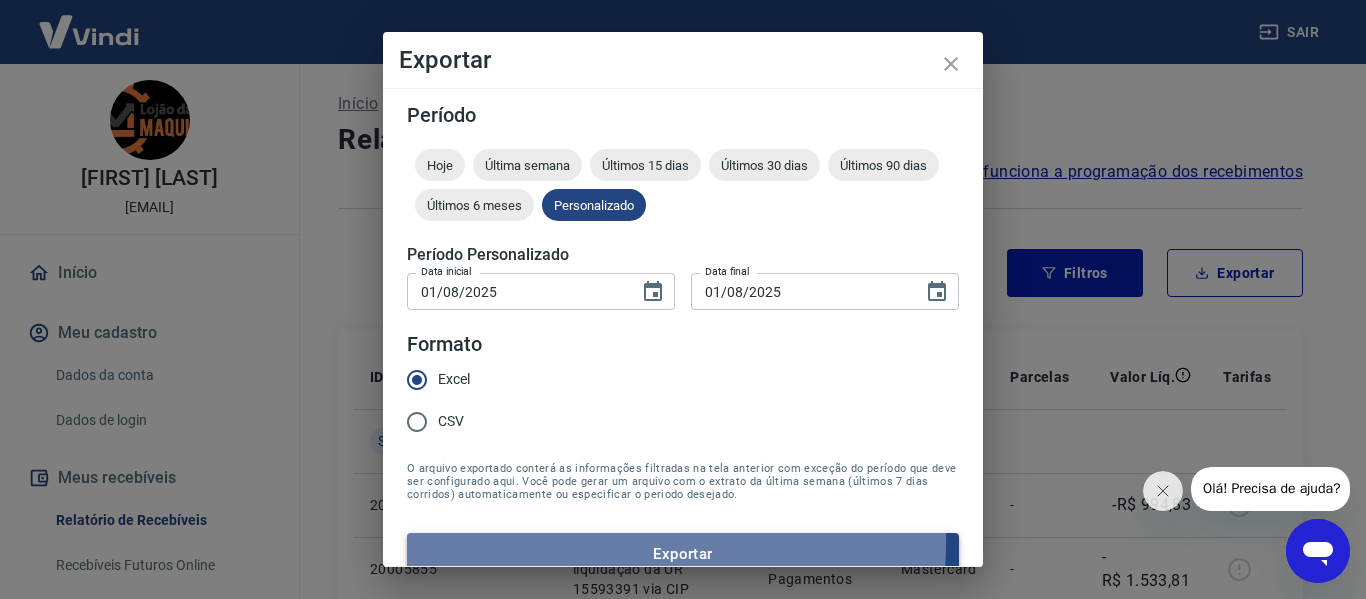 click on "Exportar" at bounding box center [683, 554] 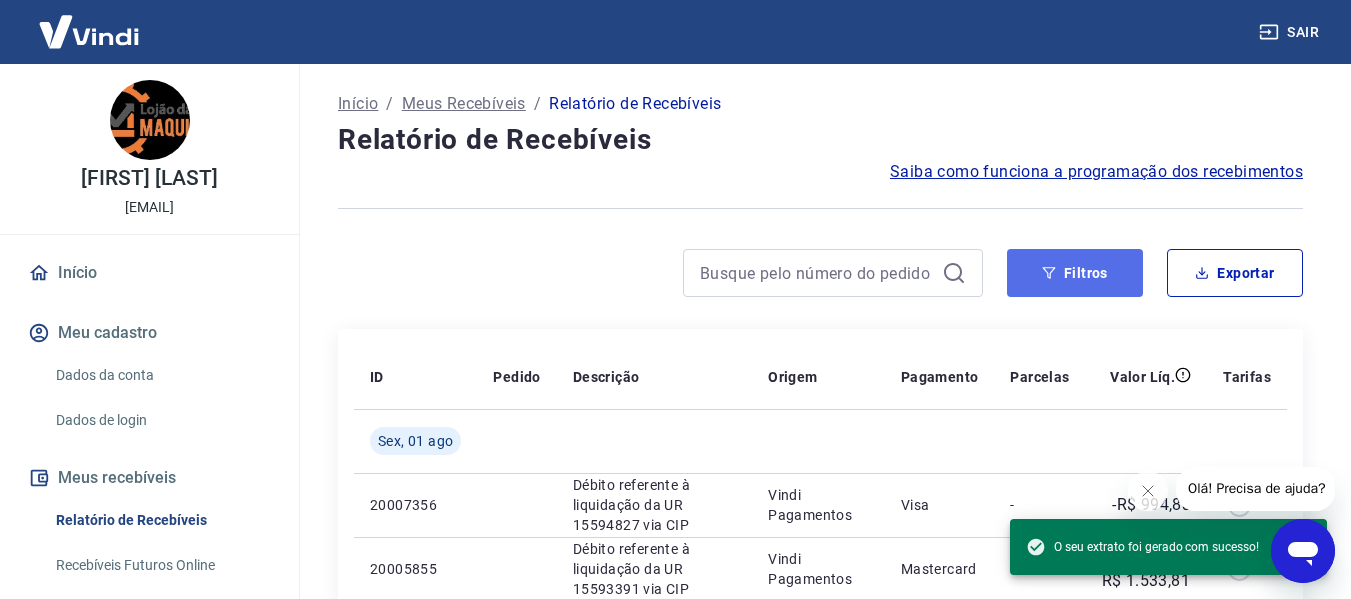 click on "Filtros" at bounding box center (1075, 273) 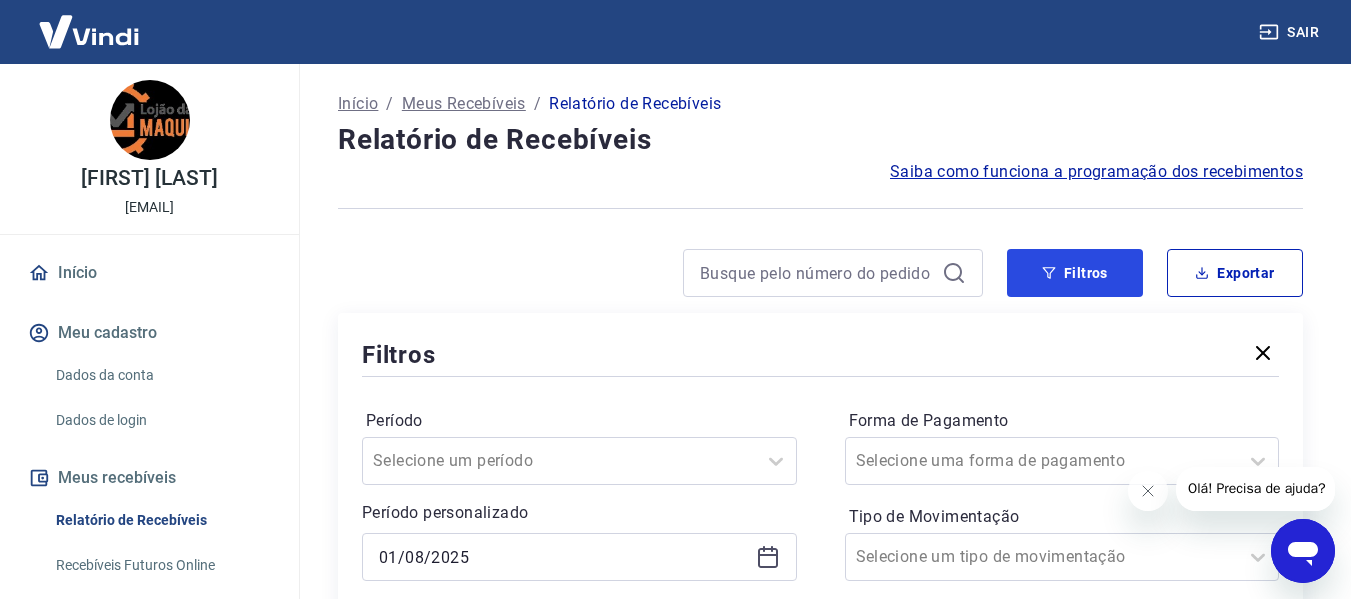 scroll, scrollTop: 200, scrollLeft: 0, axis: vertical 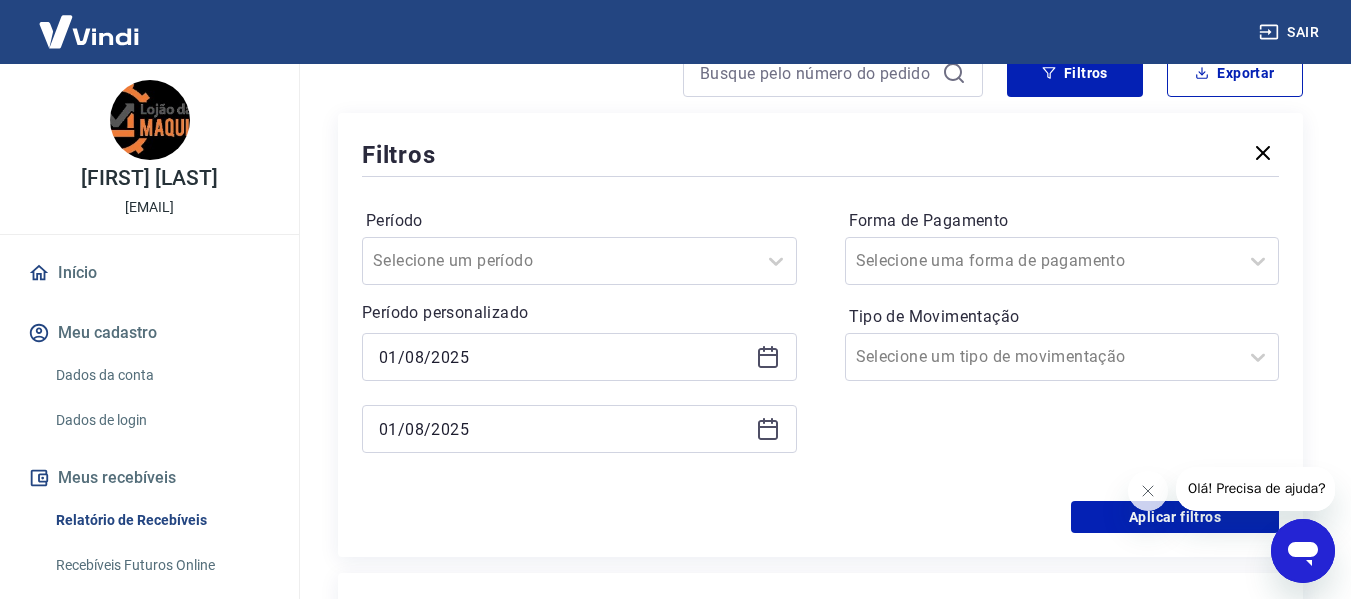 click 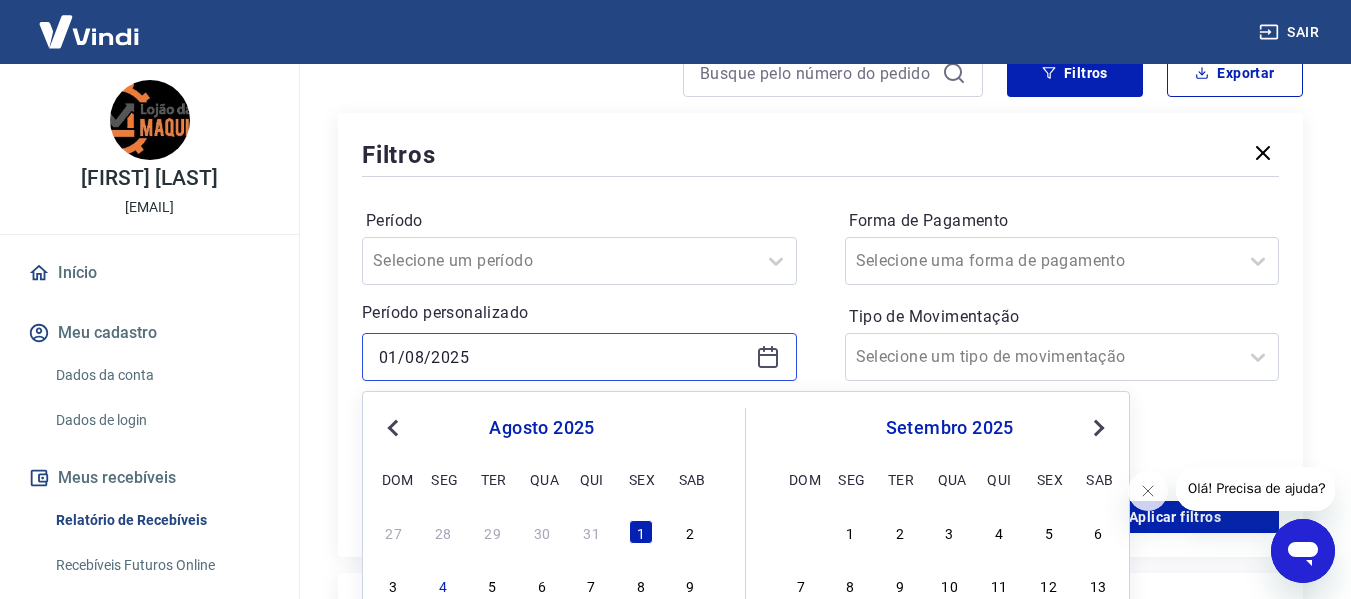 scroll, scrollTop: 400, scrollLeft: 0, axis: vertical 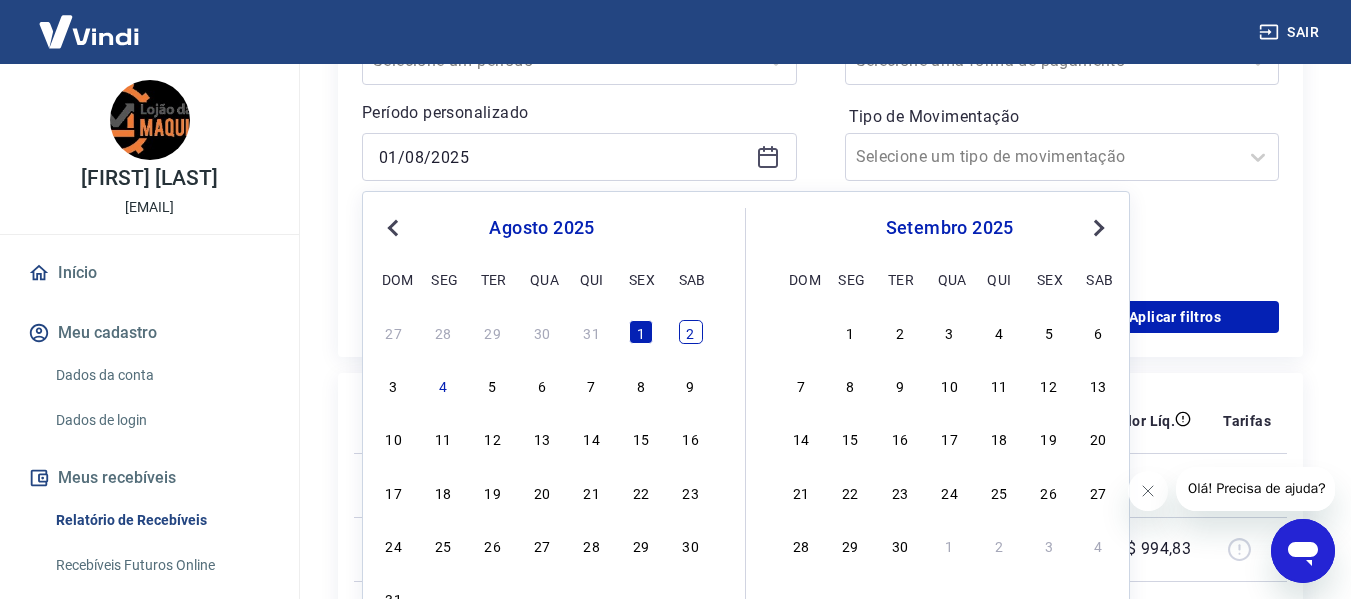 click on "2" at bounding box center (691, 332) 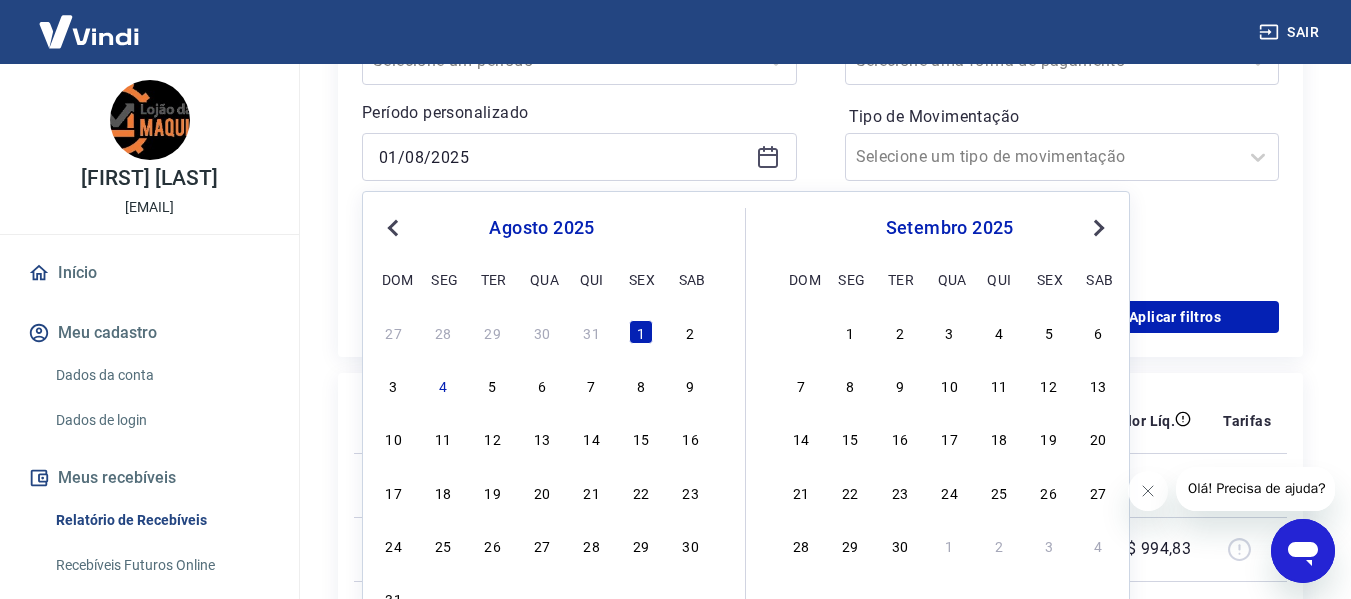 type on "02/08/2025" 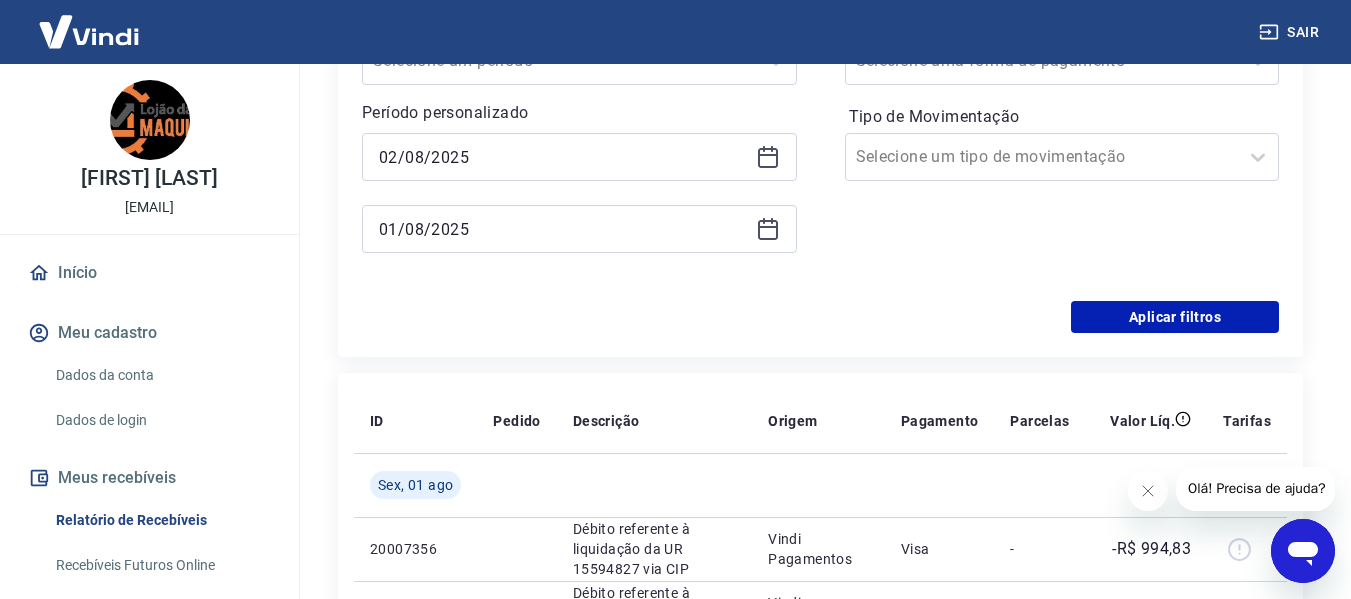 click 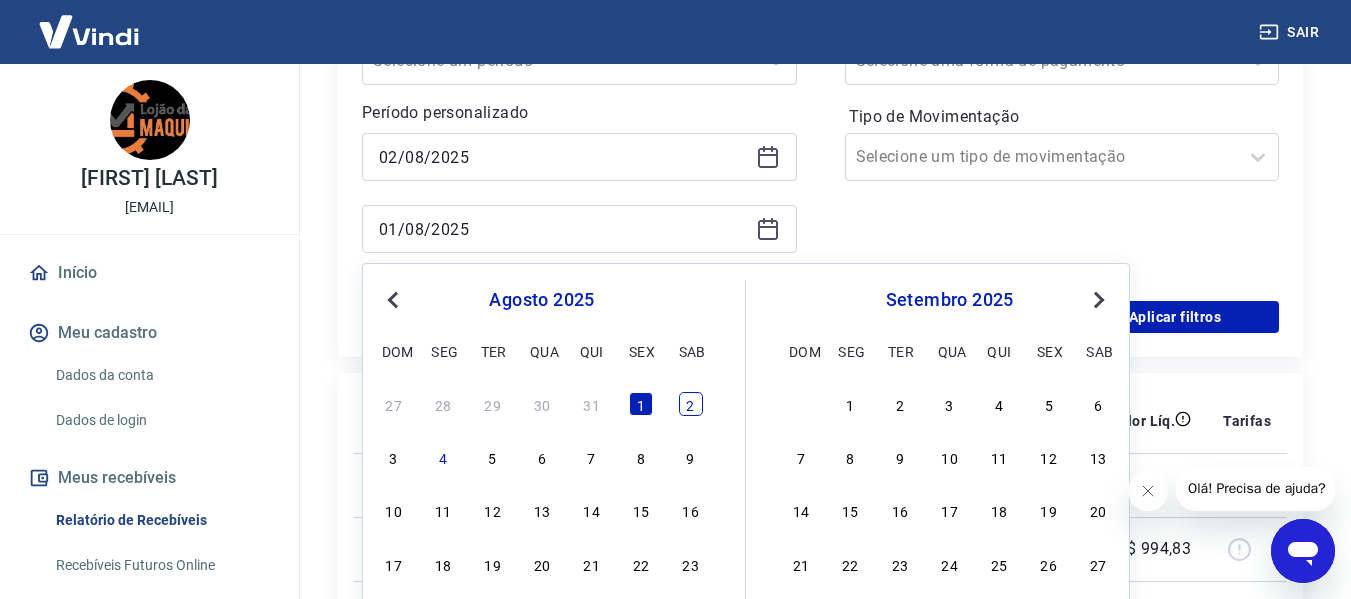 click on "2" at bounding box center (691, 404) 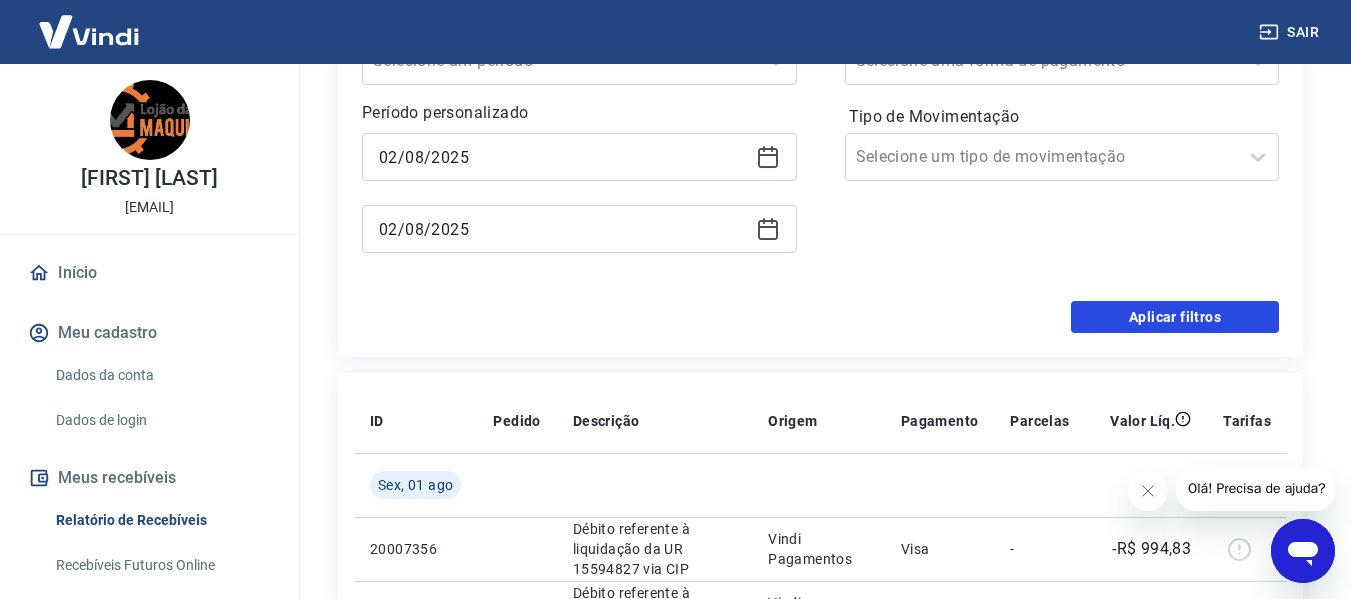click on "Aplicar filtros" at bounding box center (1175, 317) 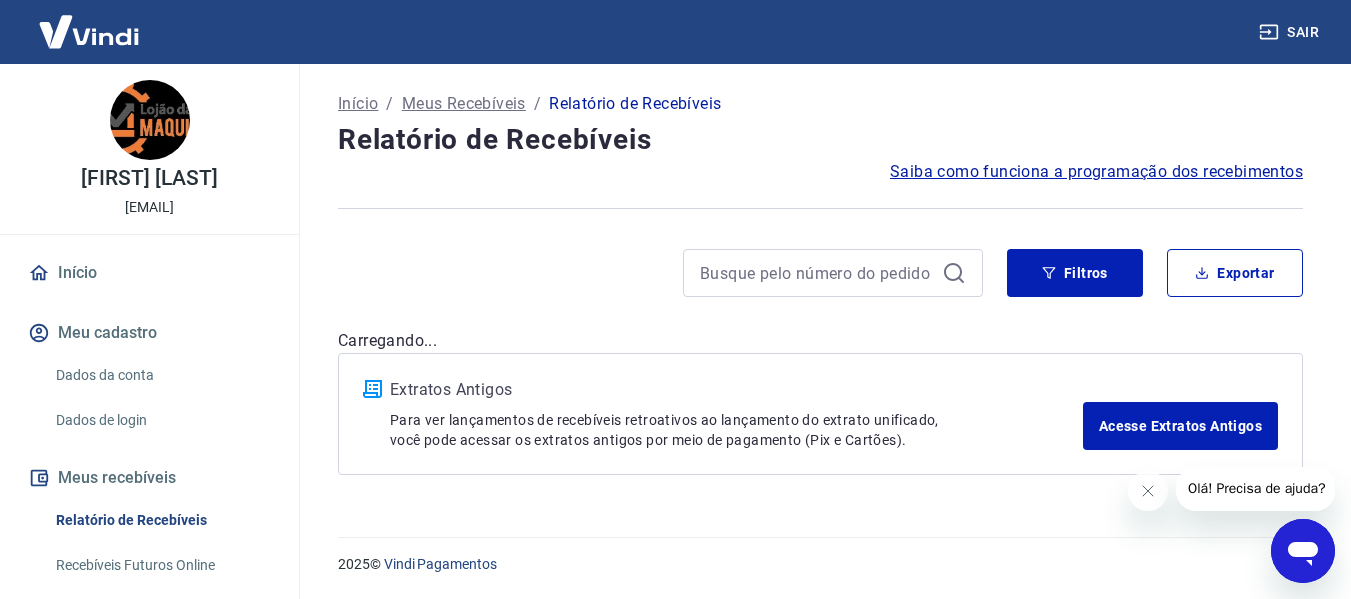 scroll, scrollTop: 0, scrollLeft: 0, axis: both 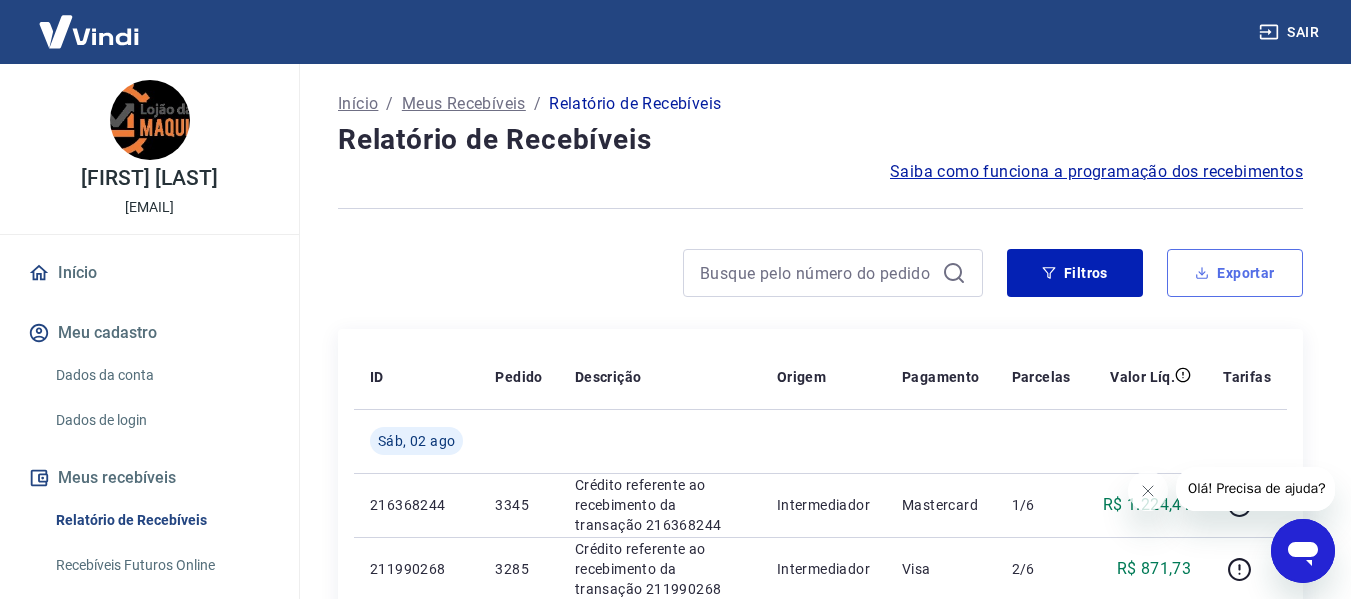 click on "Exportar" at bounding box center [1235, 273] 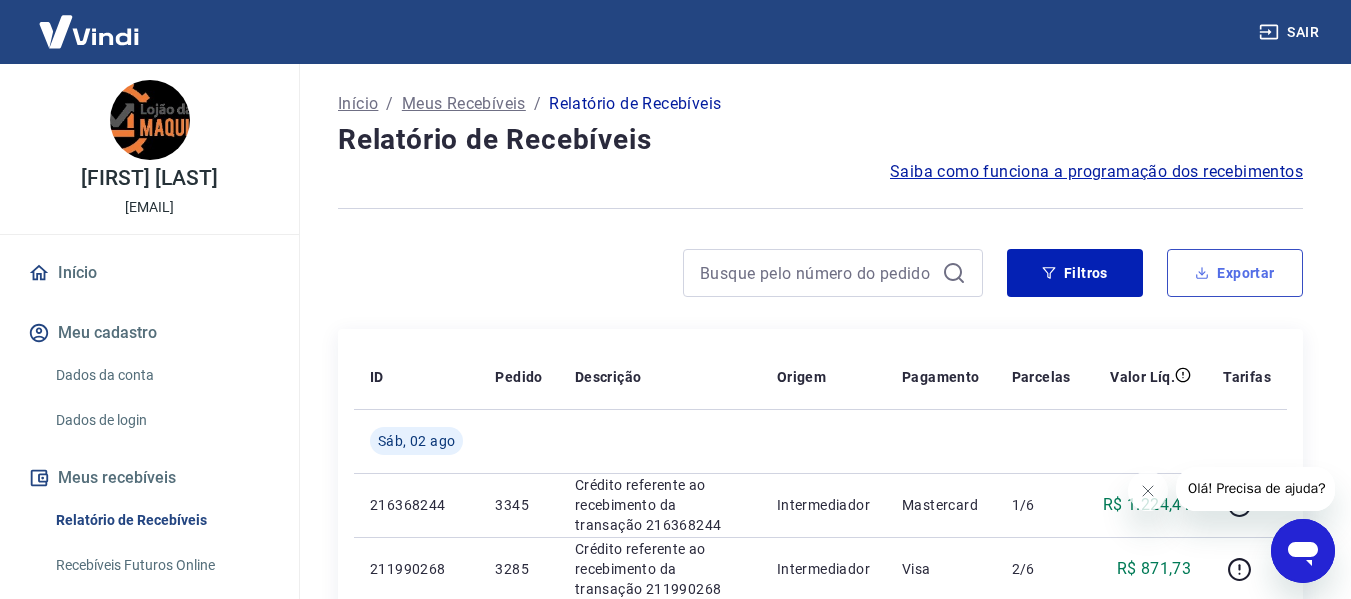 type on "02/08/2025" 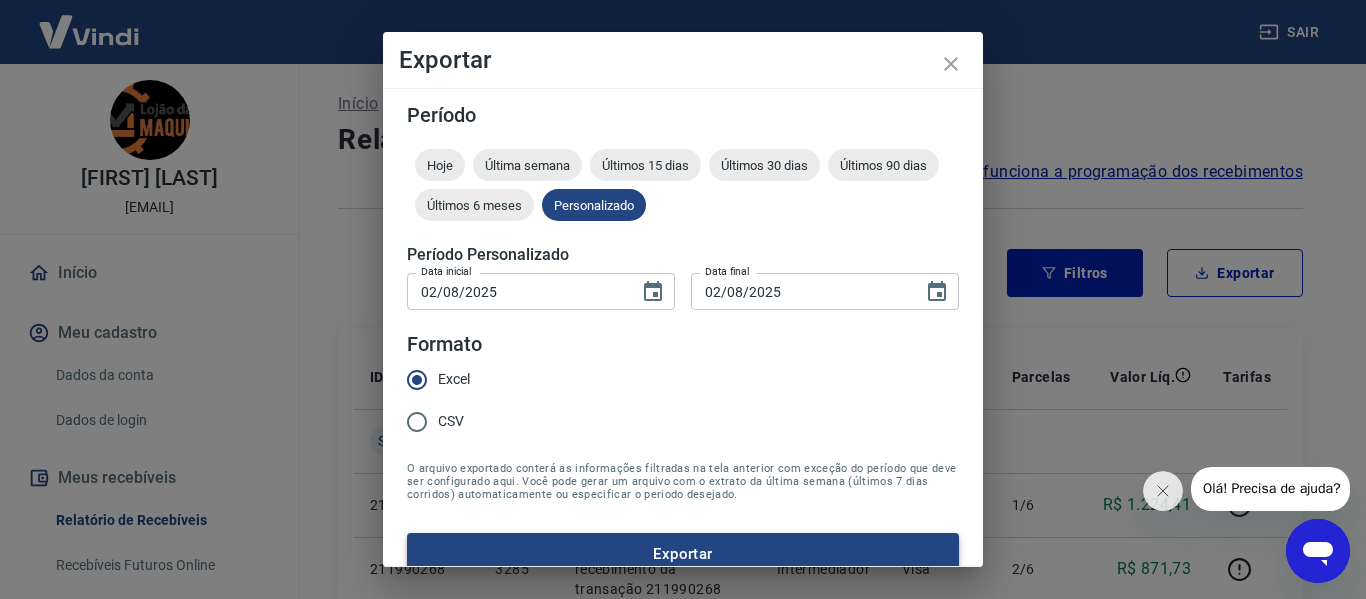 click on "Exportar" at bounding box center (683, 554) 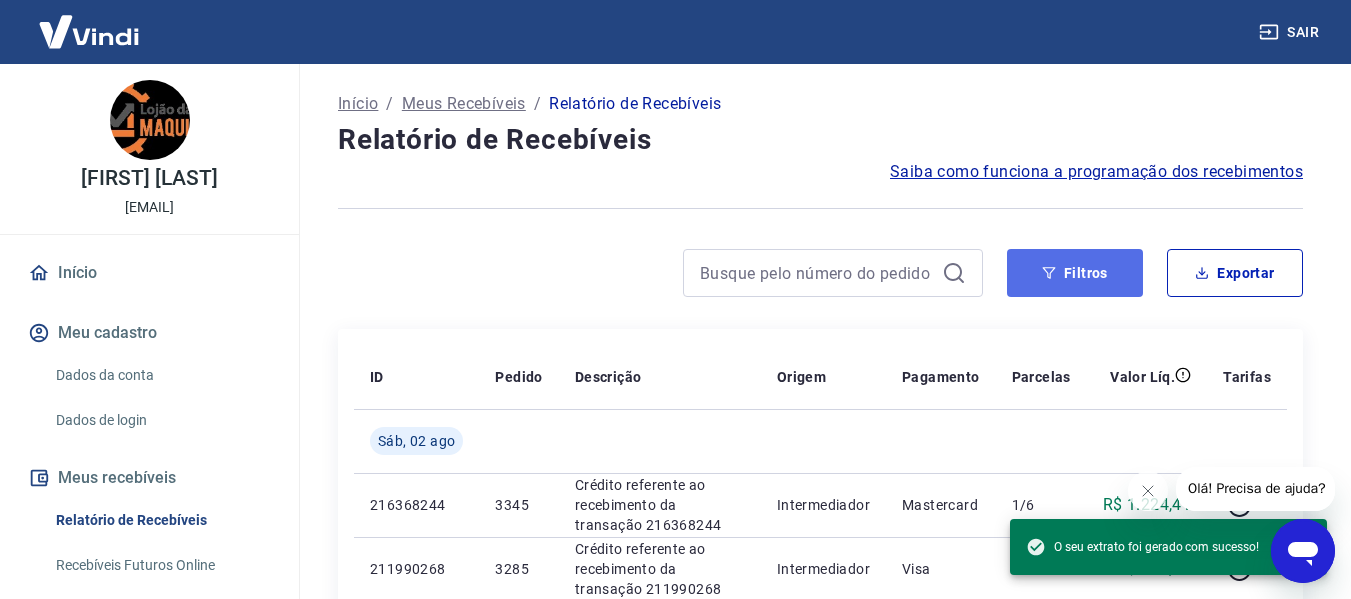 click on "Filtros" at bounding box center (1075, 273) 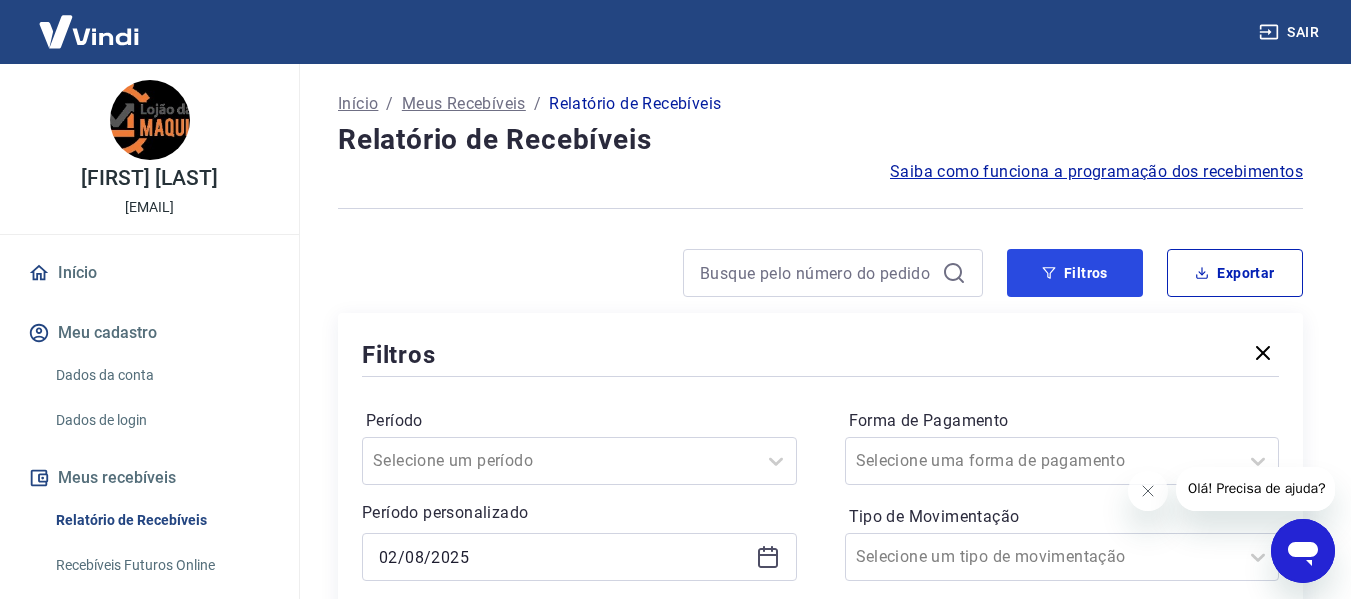 scroll, scrollTop: 200, scrollLeft: 0, axis: vertical 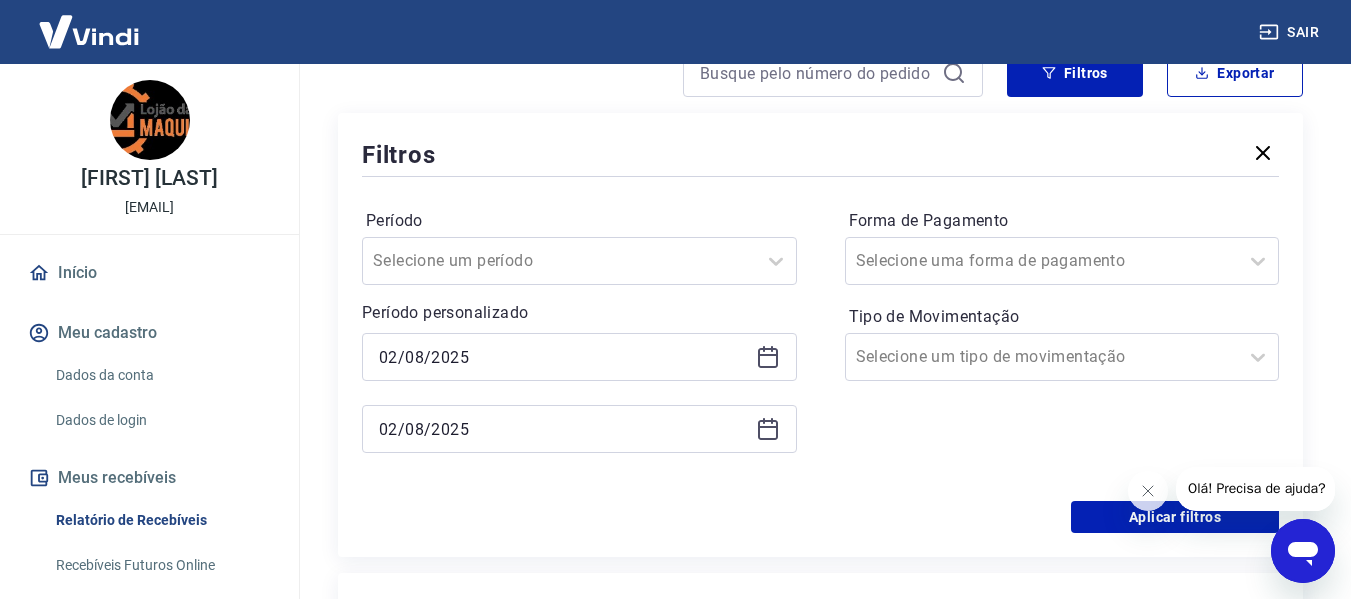 click 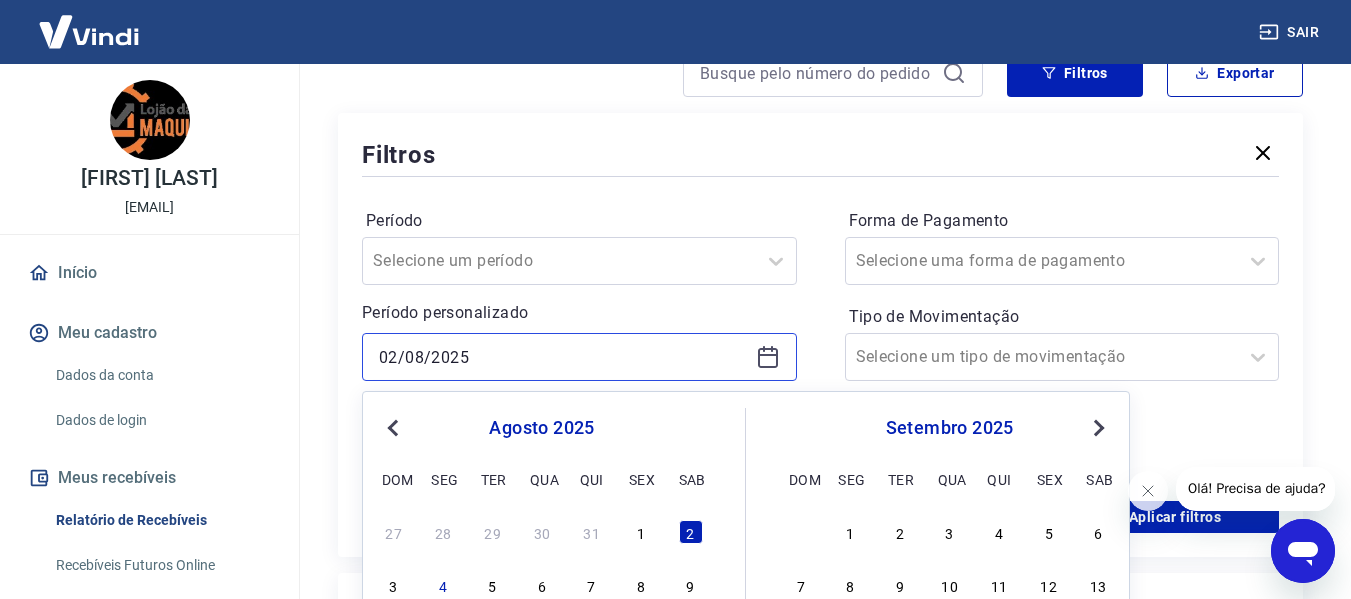 scroll, scrollTop: 400, scrollLeft: 0, axis: vertical 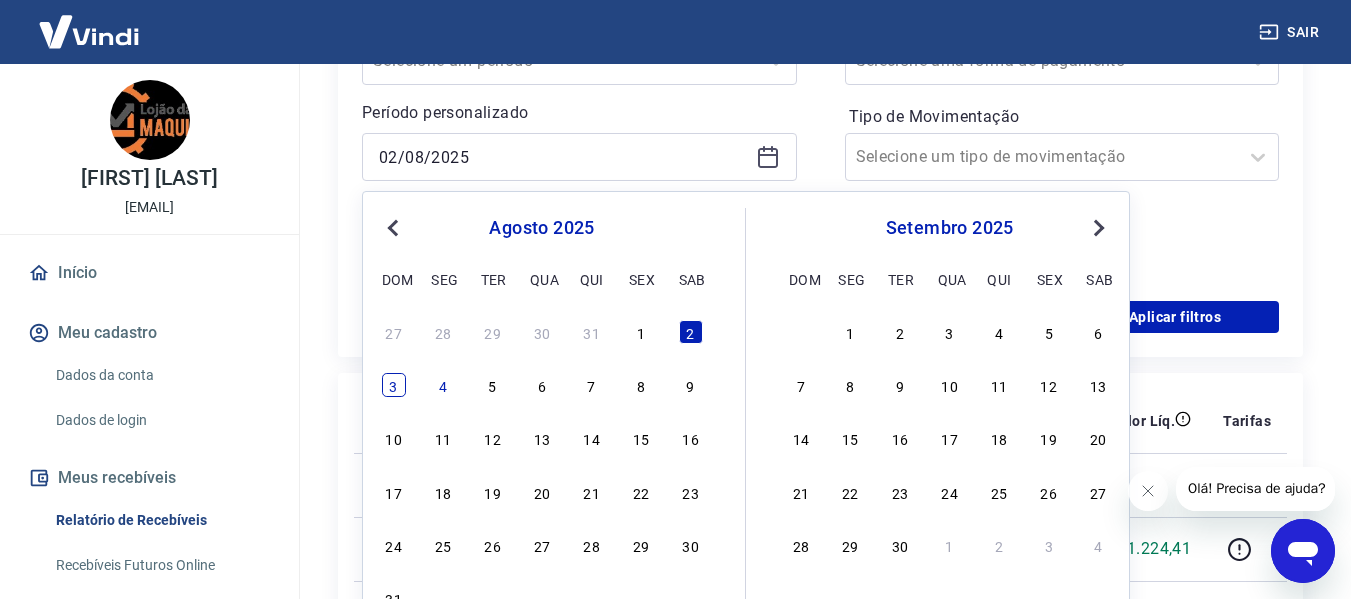 click on "3" at bounding box center (394, 385) 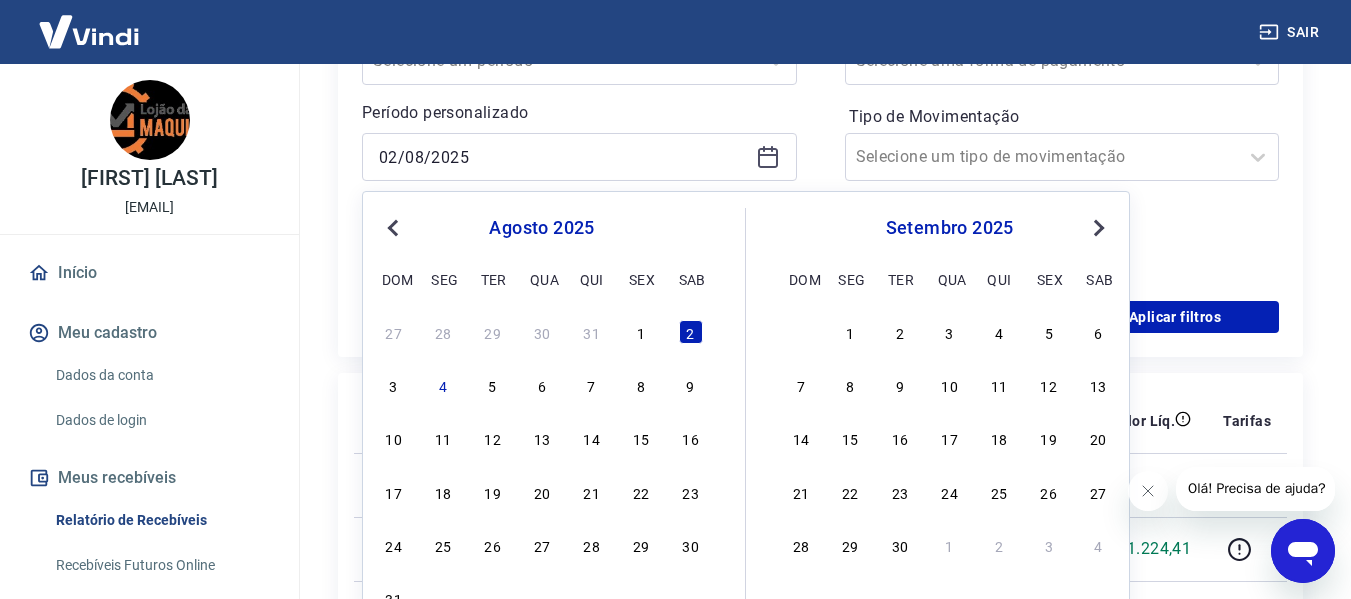 type on "03/08/2025" 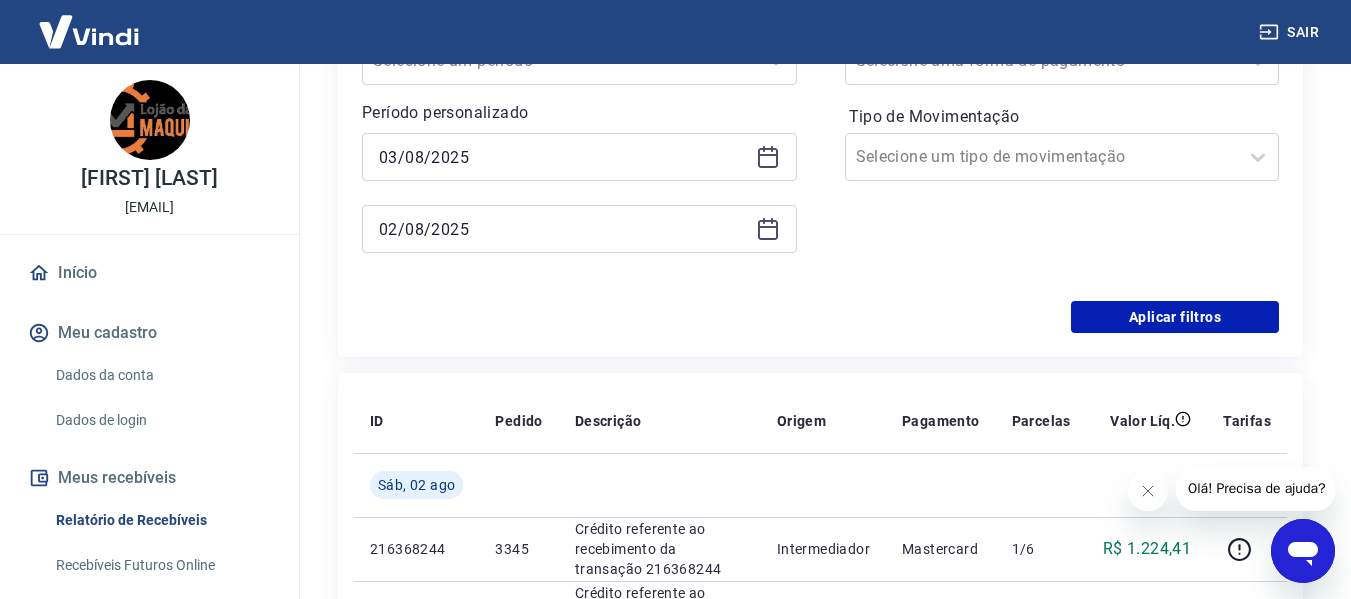 click 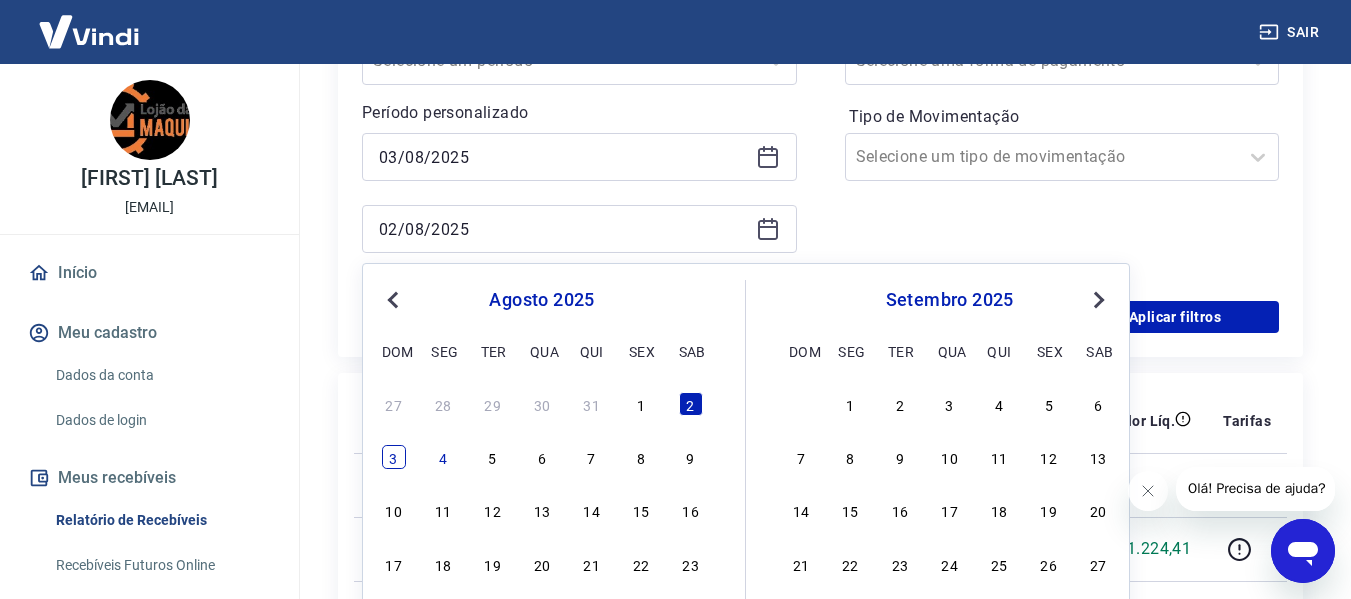 click on "3" at bounding box center [394, 457] 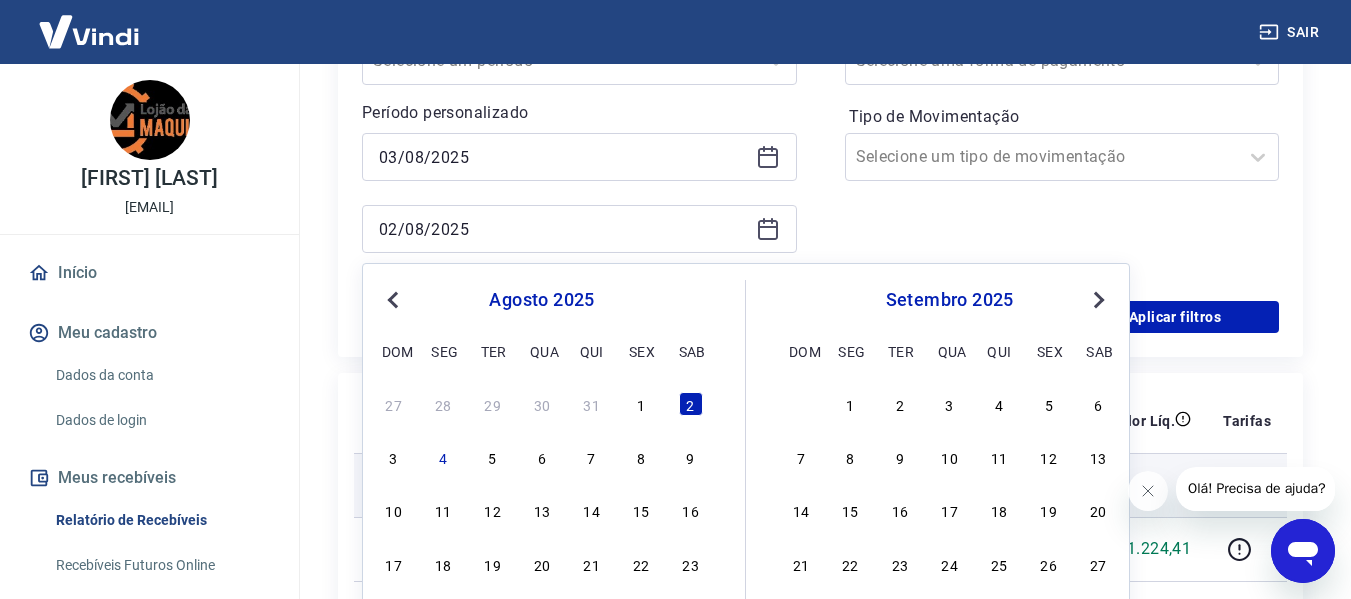 type on "03/08/2025" 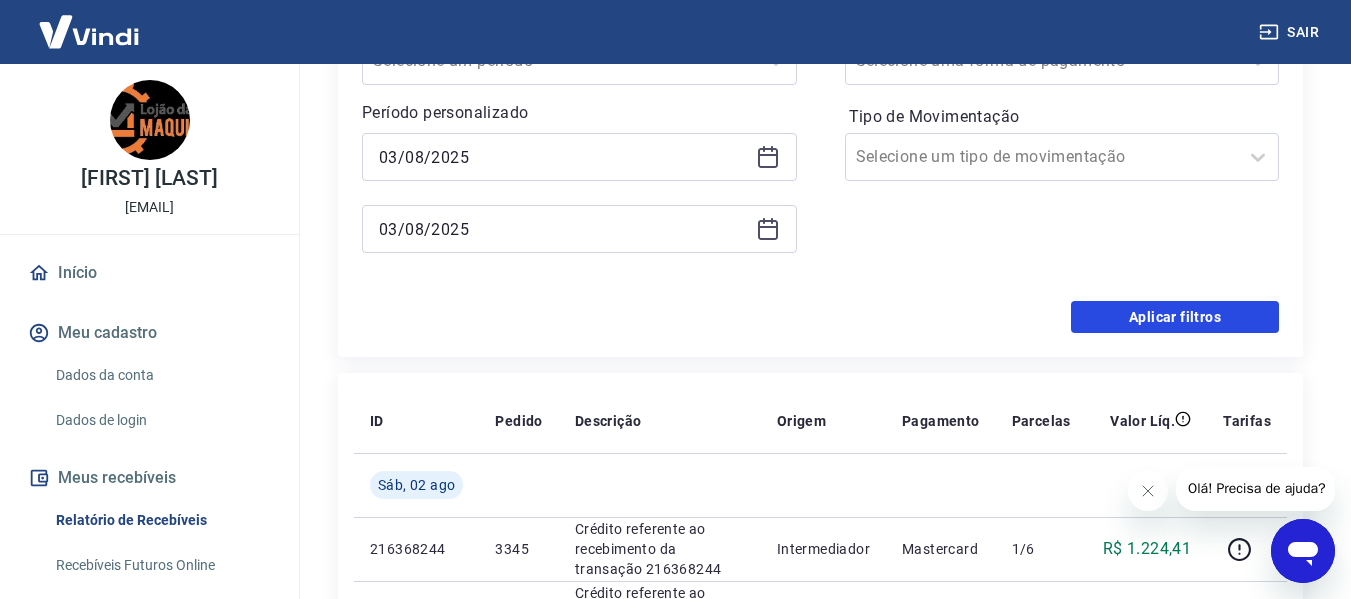 click on "Aplicar filtros" at bounding box center (1175, 317) 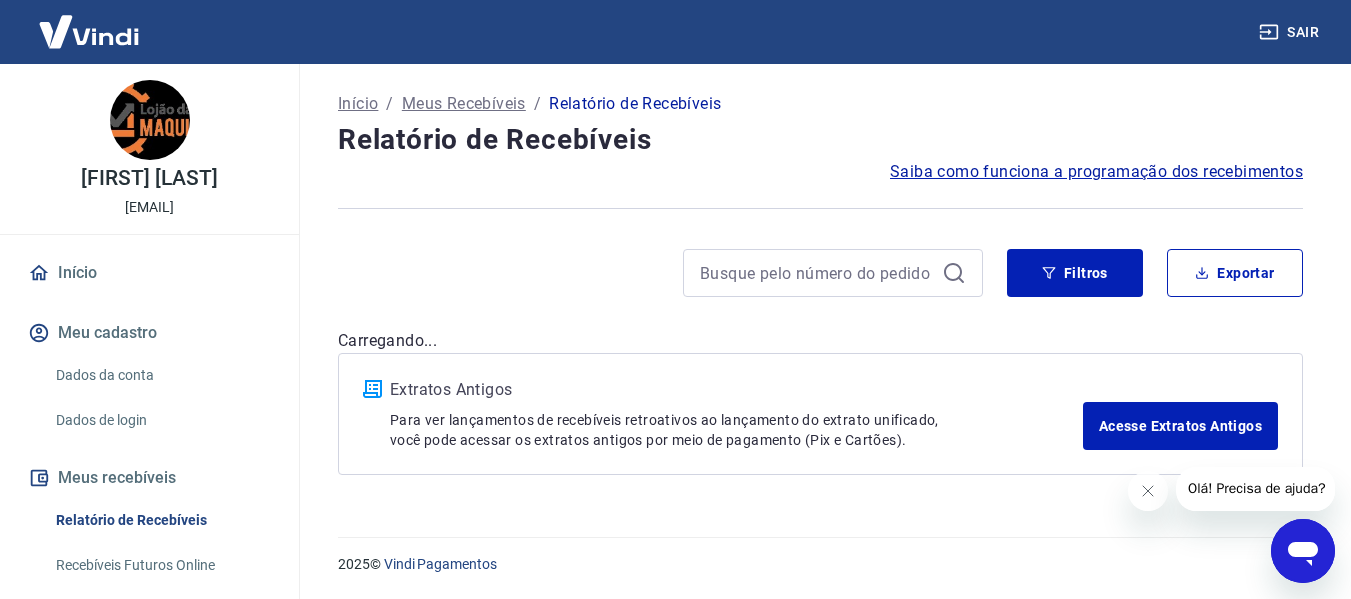 scroll, scrollTop: 0, scrollLeft: 0, axis: both 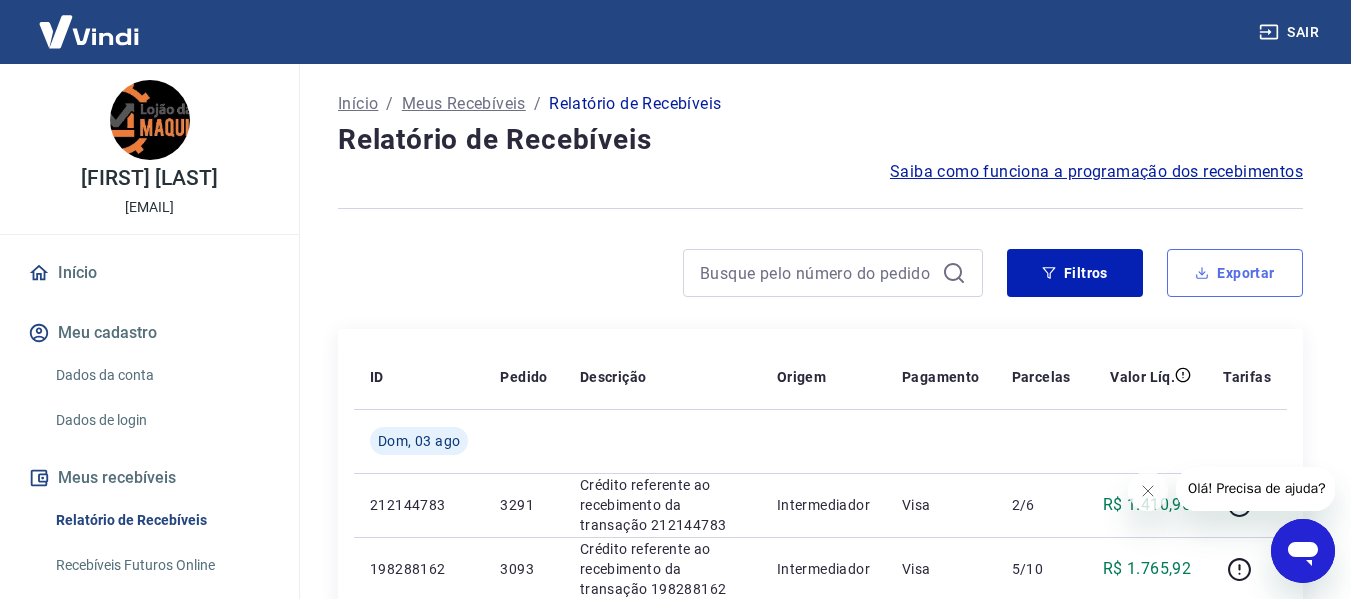 click on "Exportar" at bounding box center [1235, 273] 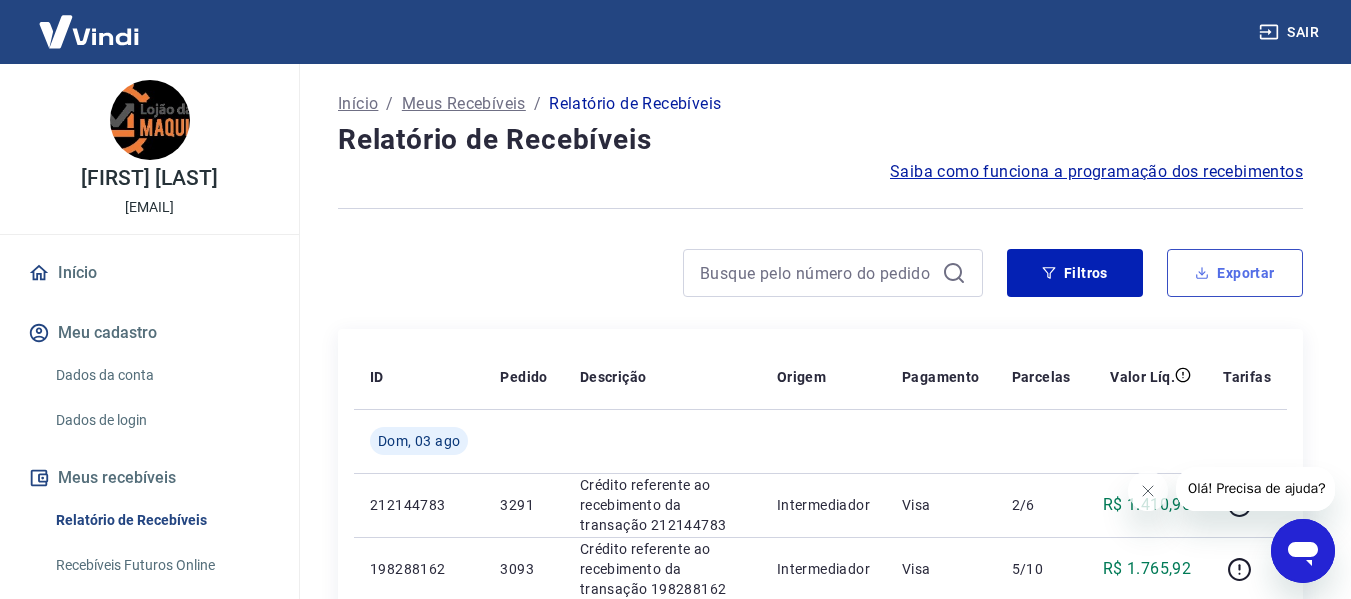 type on "03/08/2025" 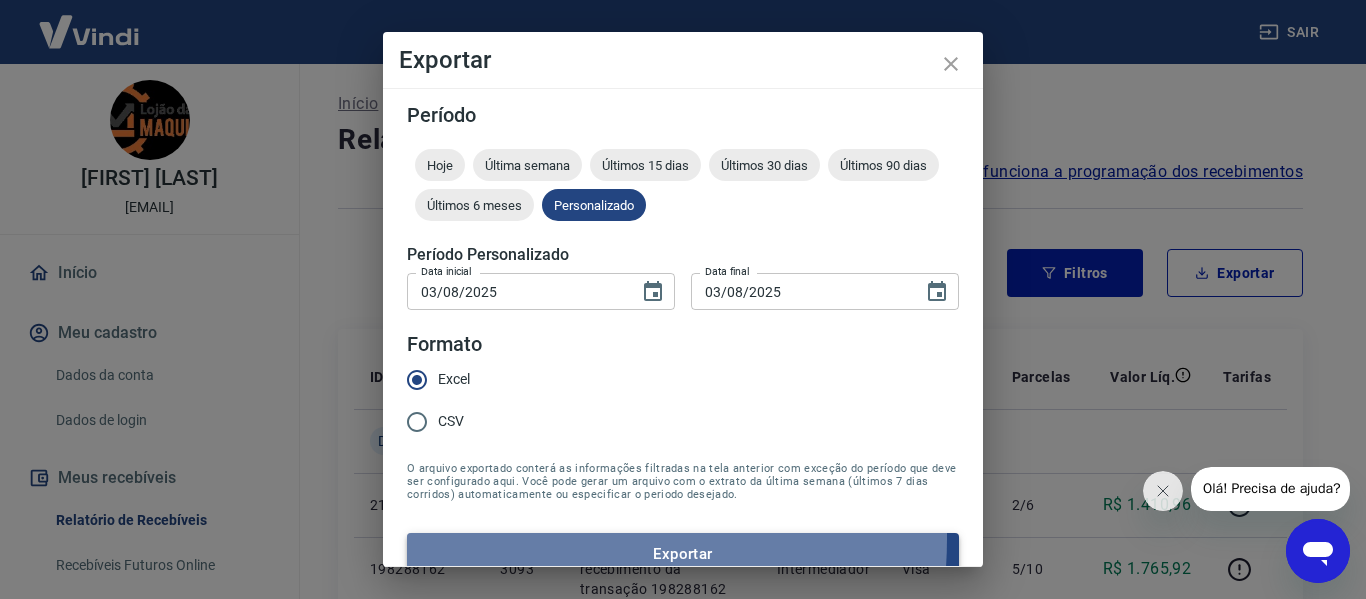 click on "Exportar" at bounding box center (683, 554) 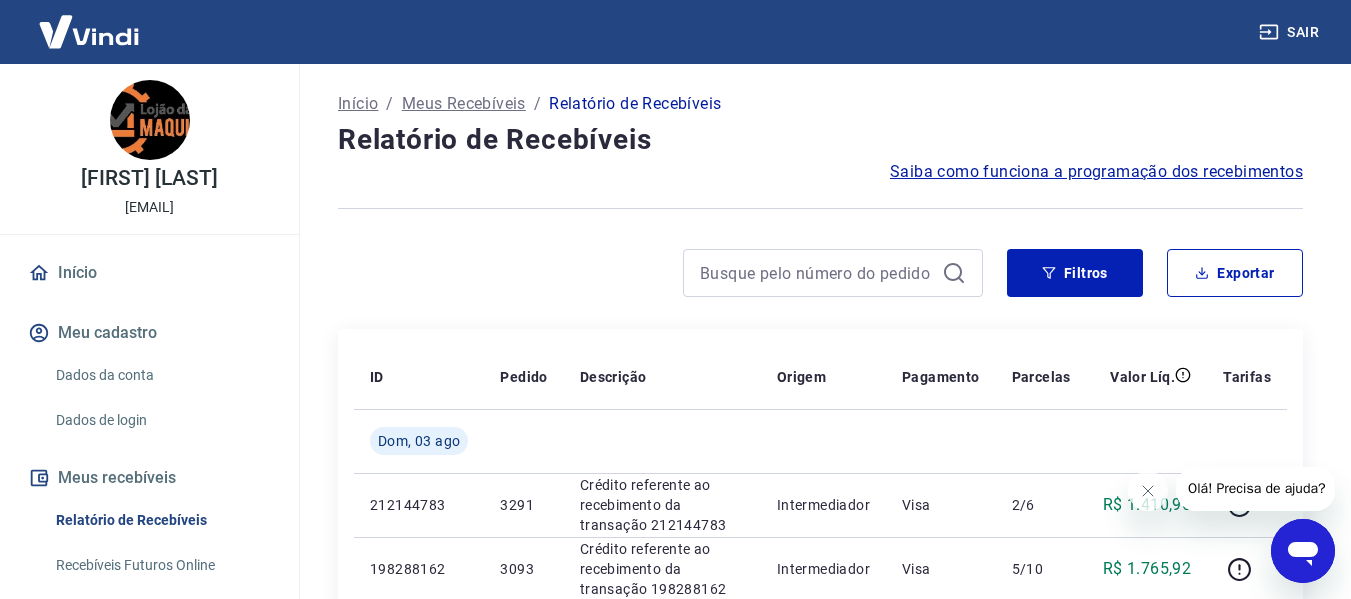 click on "Início / Meus Recebíveis / Relatório de Recebíveis Relatório de Recebíveis Saiba como funciona a programação dos recebimentos Saiba como funciona a programação dos recebimentos Filtros Exportar ID Pedido Descrição Origem Pagamento Parcelas Valor Líq. Tarifas Dom, 03 ago 212144783 3291 Crédito referente ao recebimento da transação 212144783 Intermediador Visa 2/6 R$ 1.410,96 198288162 3093 Crédito referente ao recebimento da transação 198288162 Intermediador Visa 5/10 R$ 1.765,92 193707892 3009 Crédito referente ao recebimento da transação 193707892 Intermediador Visa 6/6 R$ 780,75 185267653 2849 Crédito referente ao recebimento da transação 185267653 Intermediador Visa 8/12 R$ 720,66 185260977 2847 Crédito referente ao recebimento da transação 185260977 Intermediador Visa 8/8 R$ 336,07 1 - 5 de 5 1   Extratos Antigos Para ver lançamentos de recebíveis retroativos ao lançamento do extrato unificado,  Acesse Extratos Antigos" at bounding box center [820, 550] 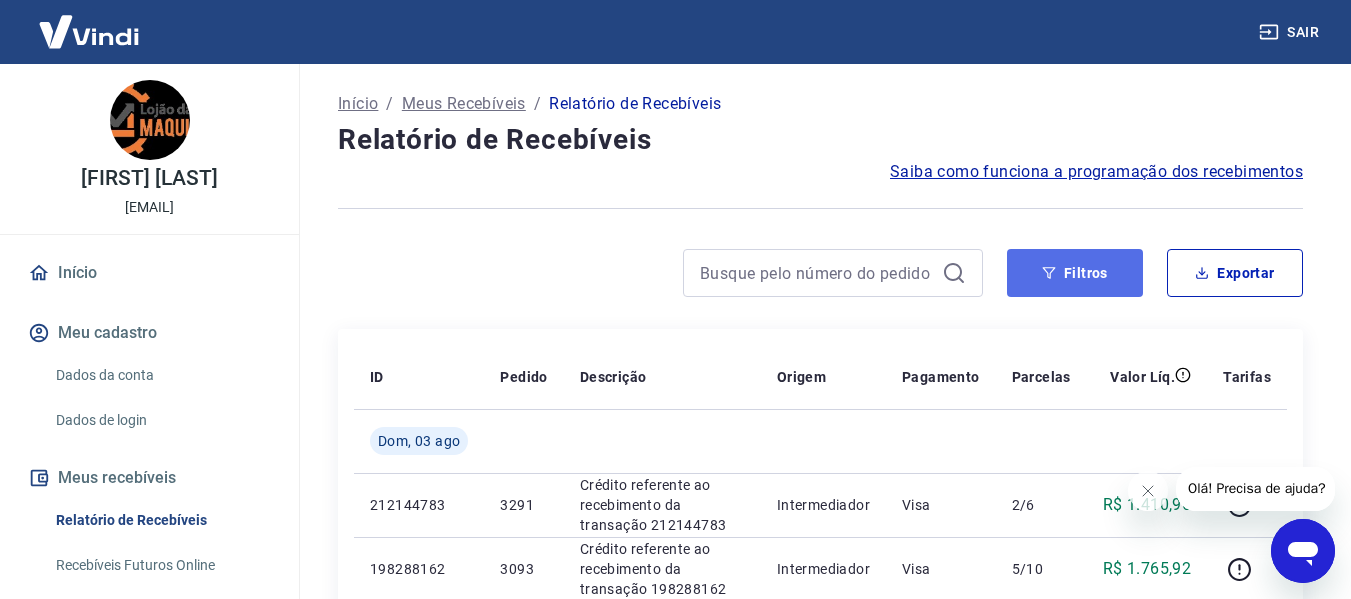 click on "Filtros" at bounding box center [1075, 273] 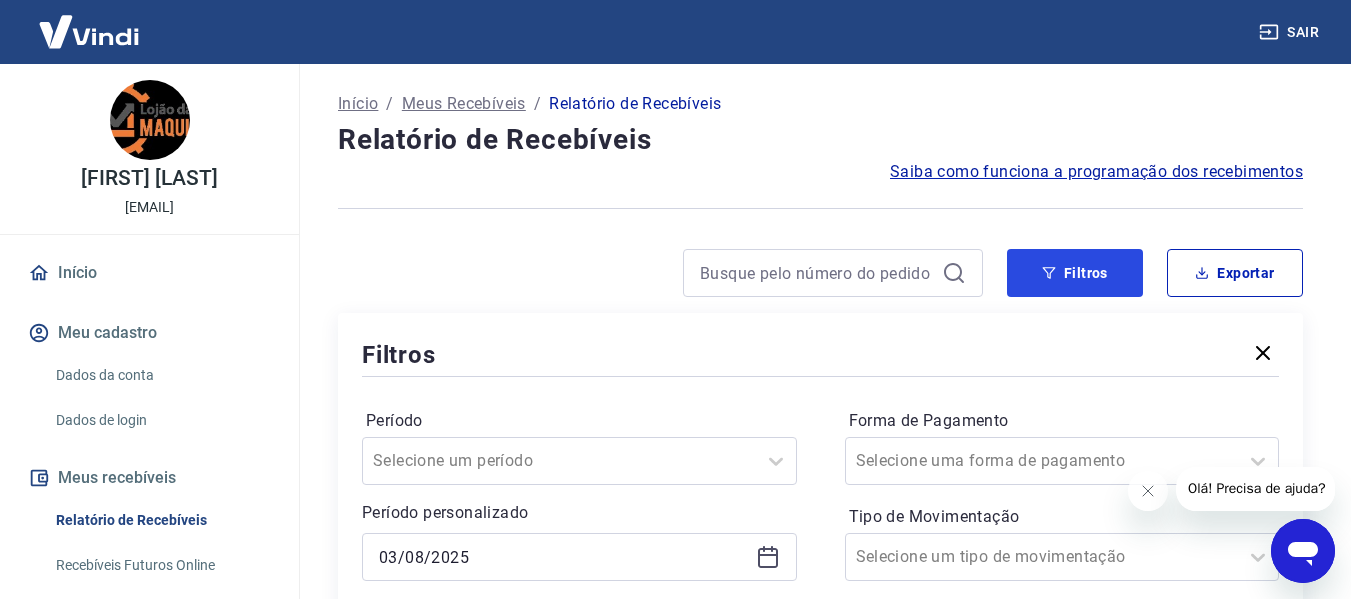scroll, scrollTop: 300, scrollLeft: 0, axis: vertical 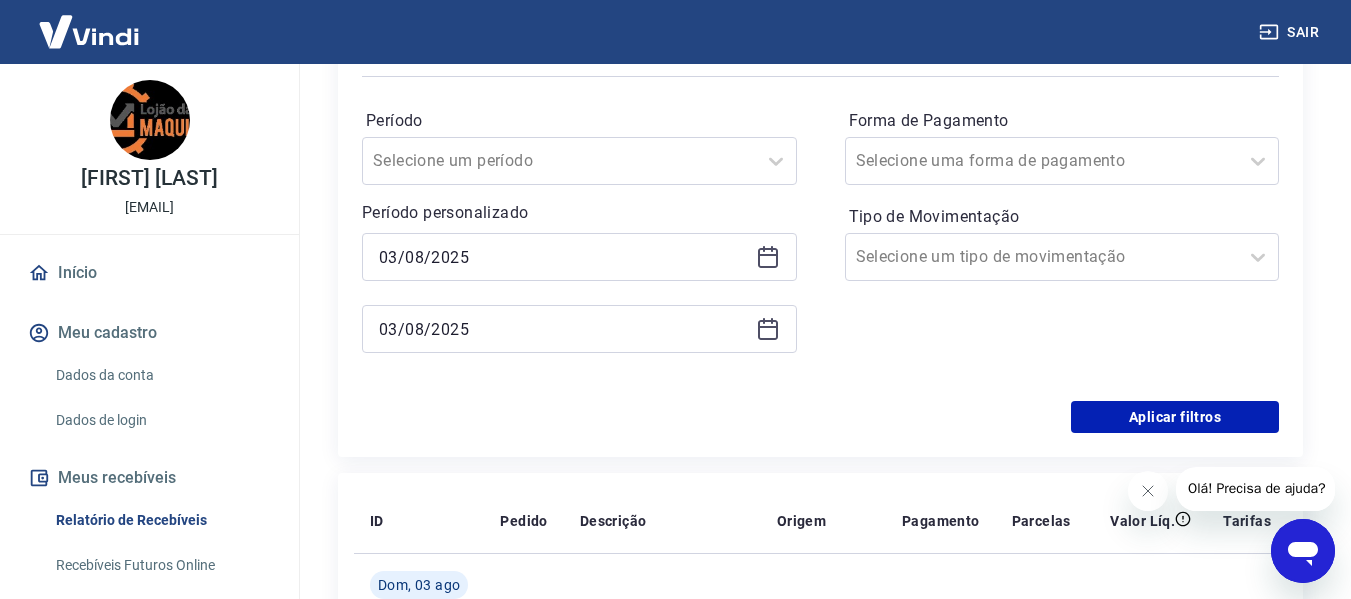 click 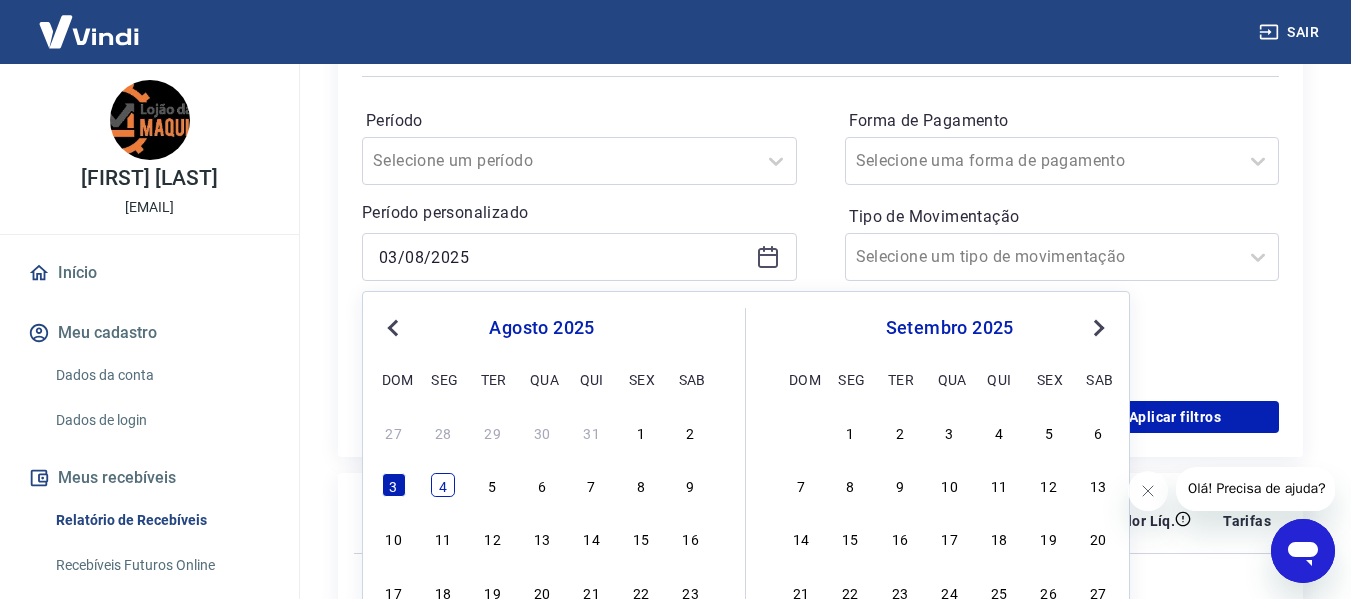 click on "4" at bounding box center [443, 485] 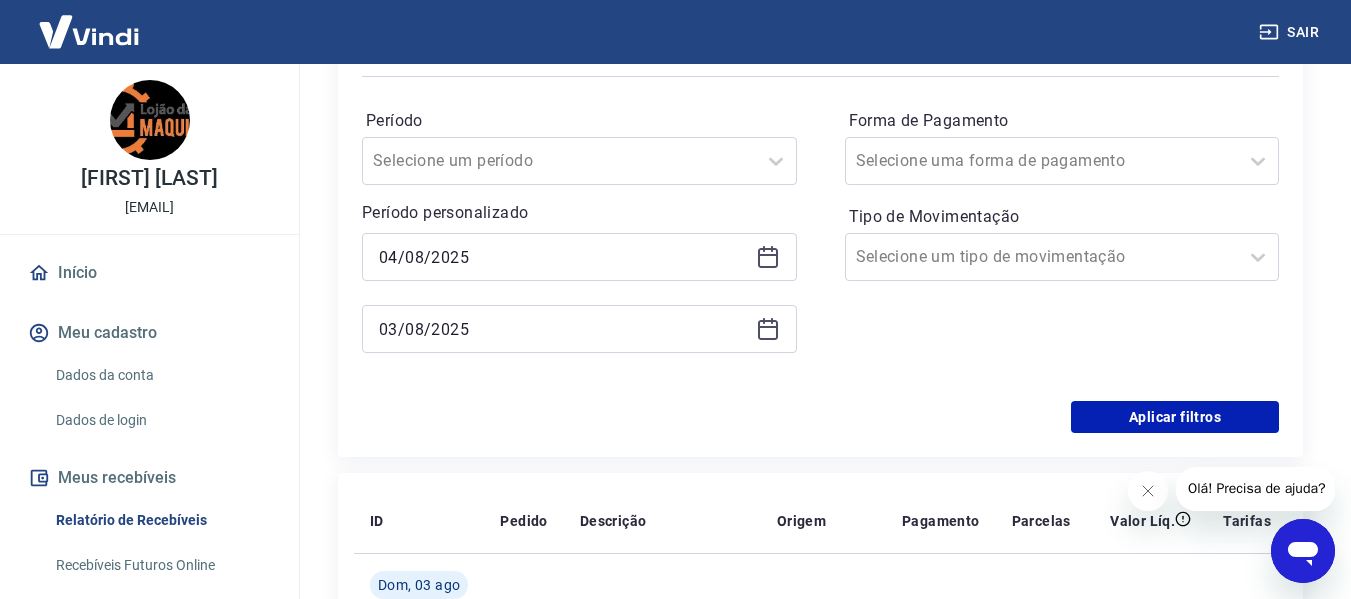 click 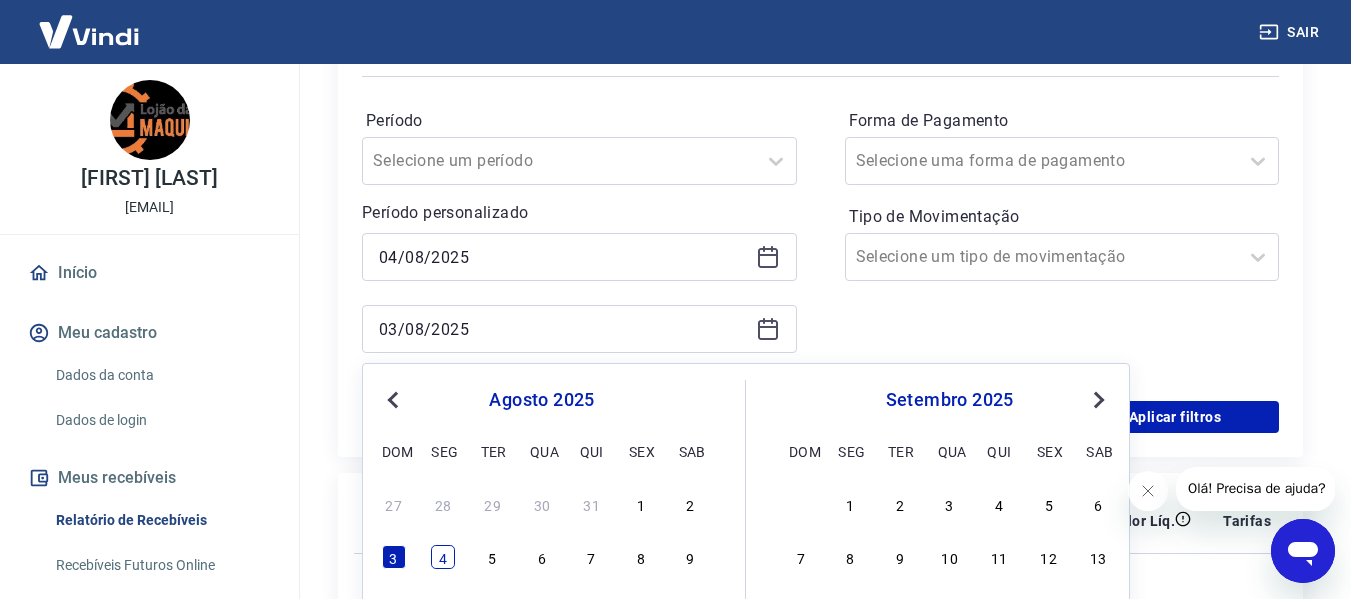click on "4" at bounding box center [443, 557] 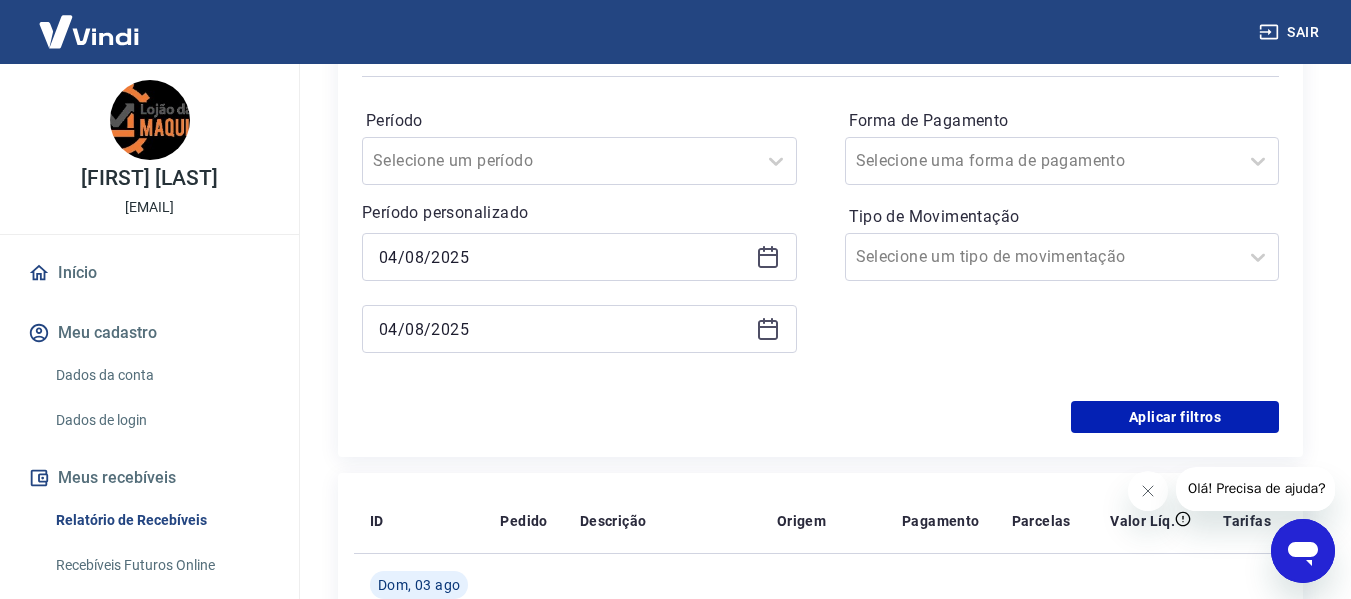 type on "04/08/2025" 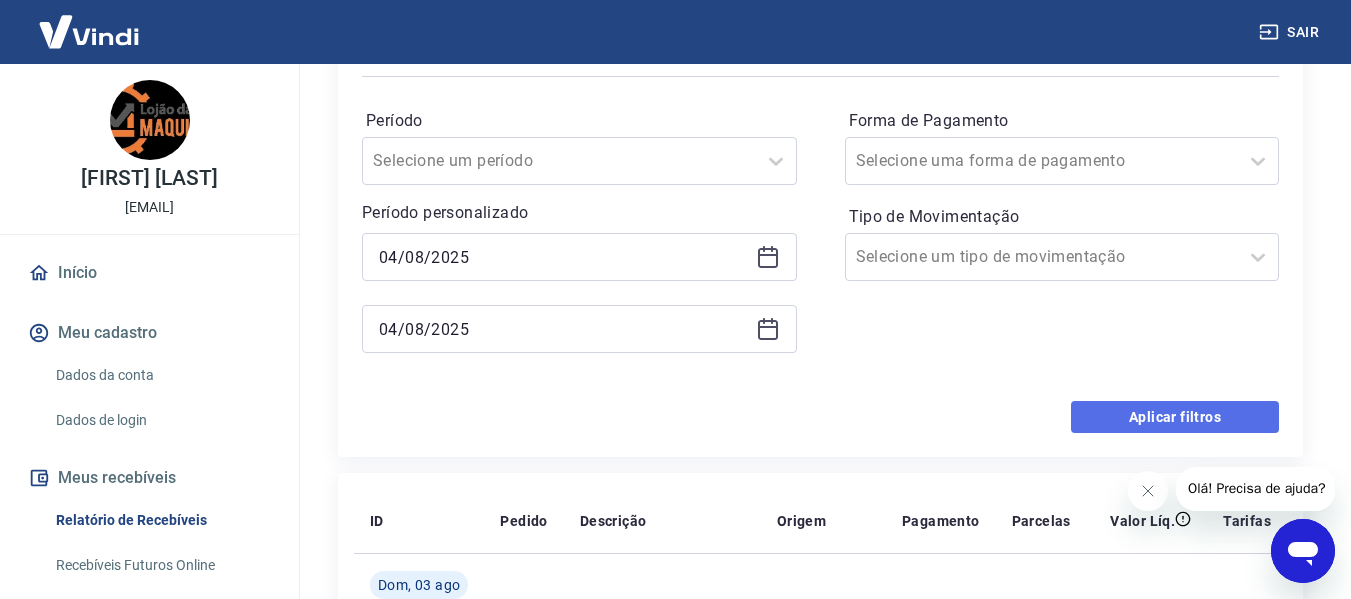 click on "Aplicar filtros" at bounding box center (1175, 417) 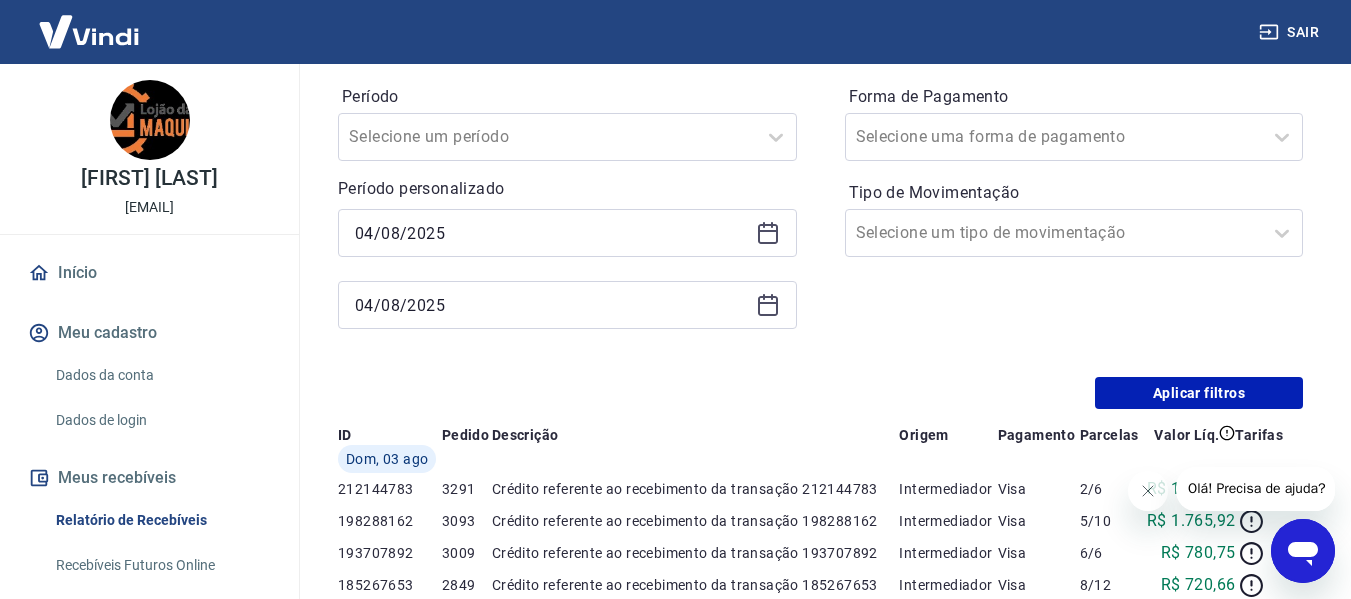 scroll, scrollTop: 0, scrollLeft: 0, axis: both 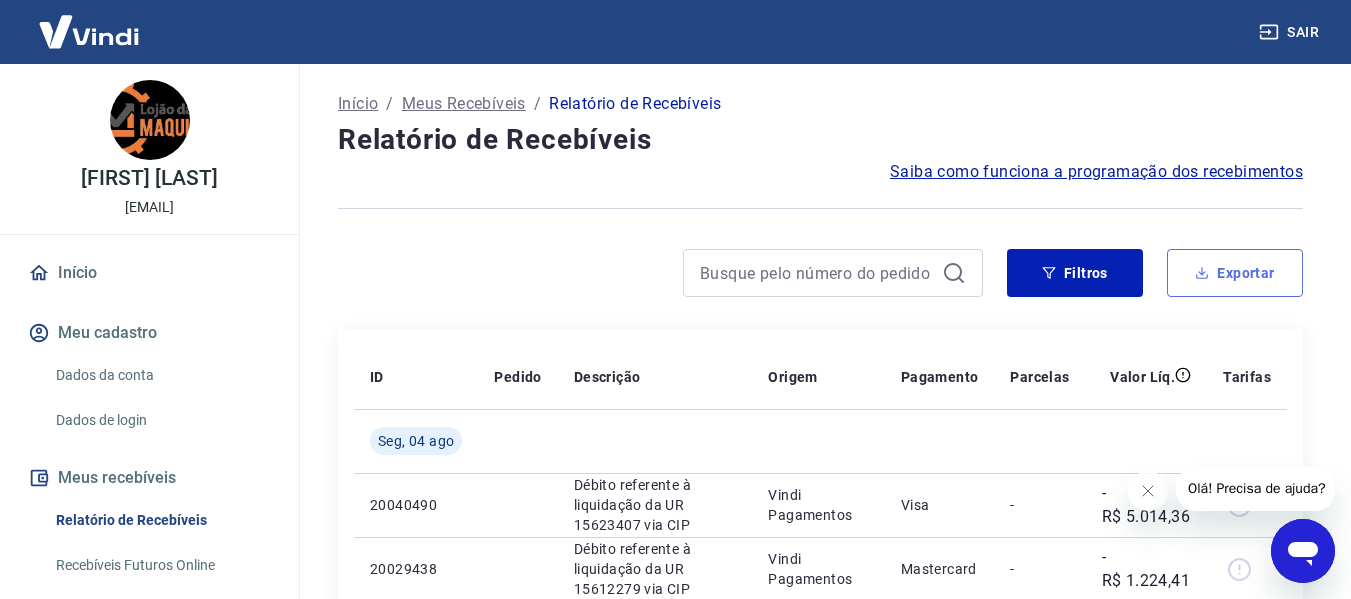 click on "Exportar" at bounding box center (1235, 273) 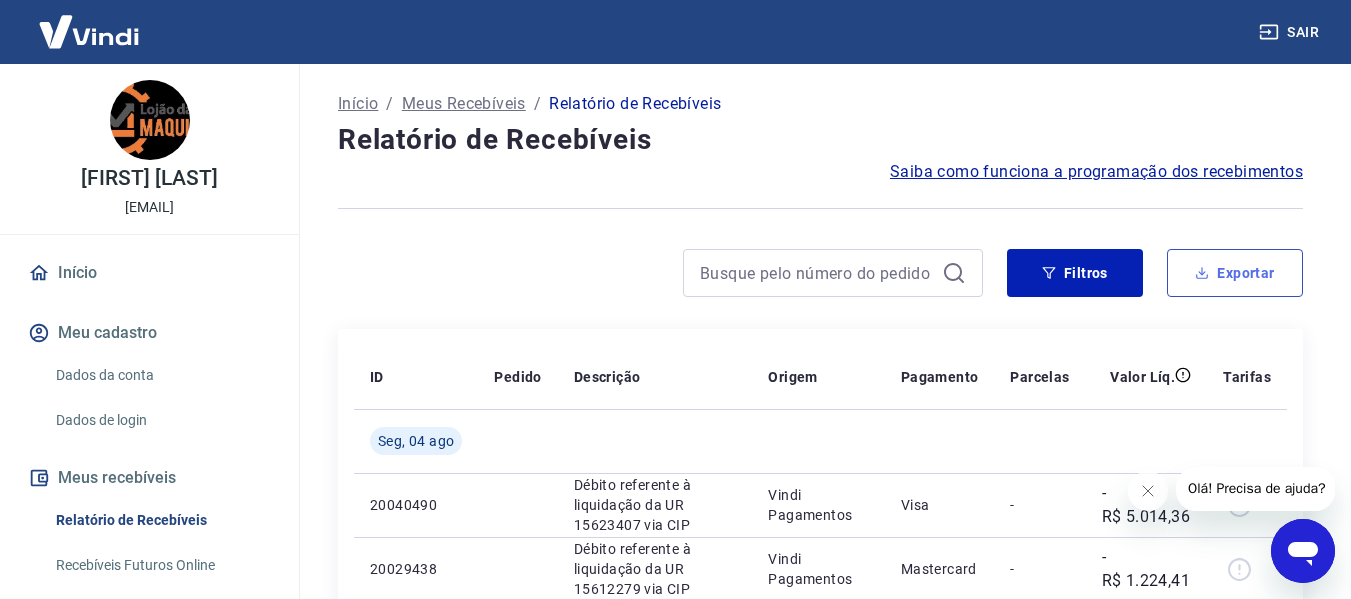 type on "04/08/2025" 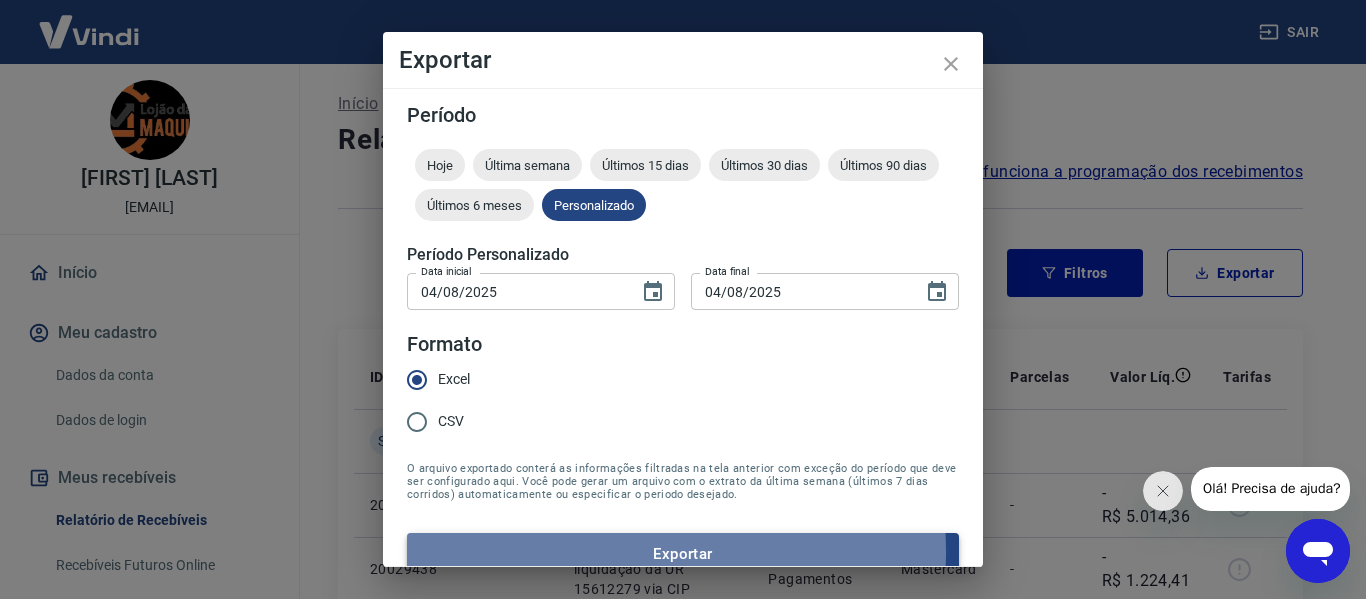 click on "Exportar" at bounding box center [683, 554] 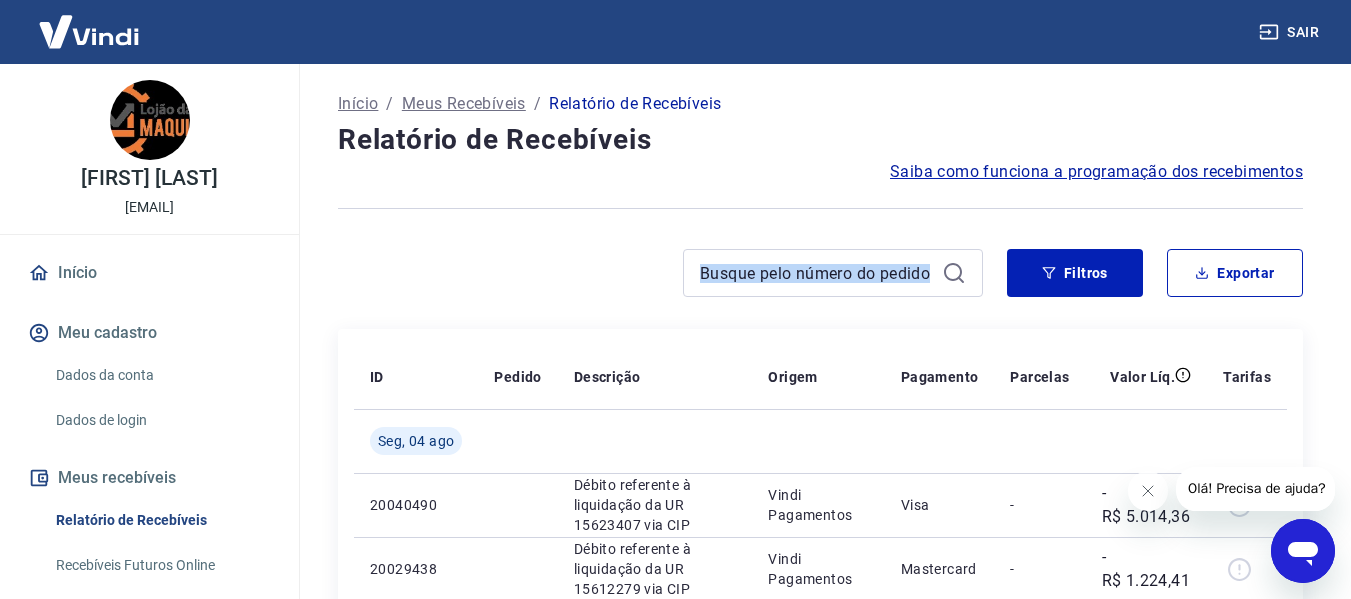 click on "Filtros Exportar" at bounding box center [820, 281] 